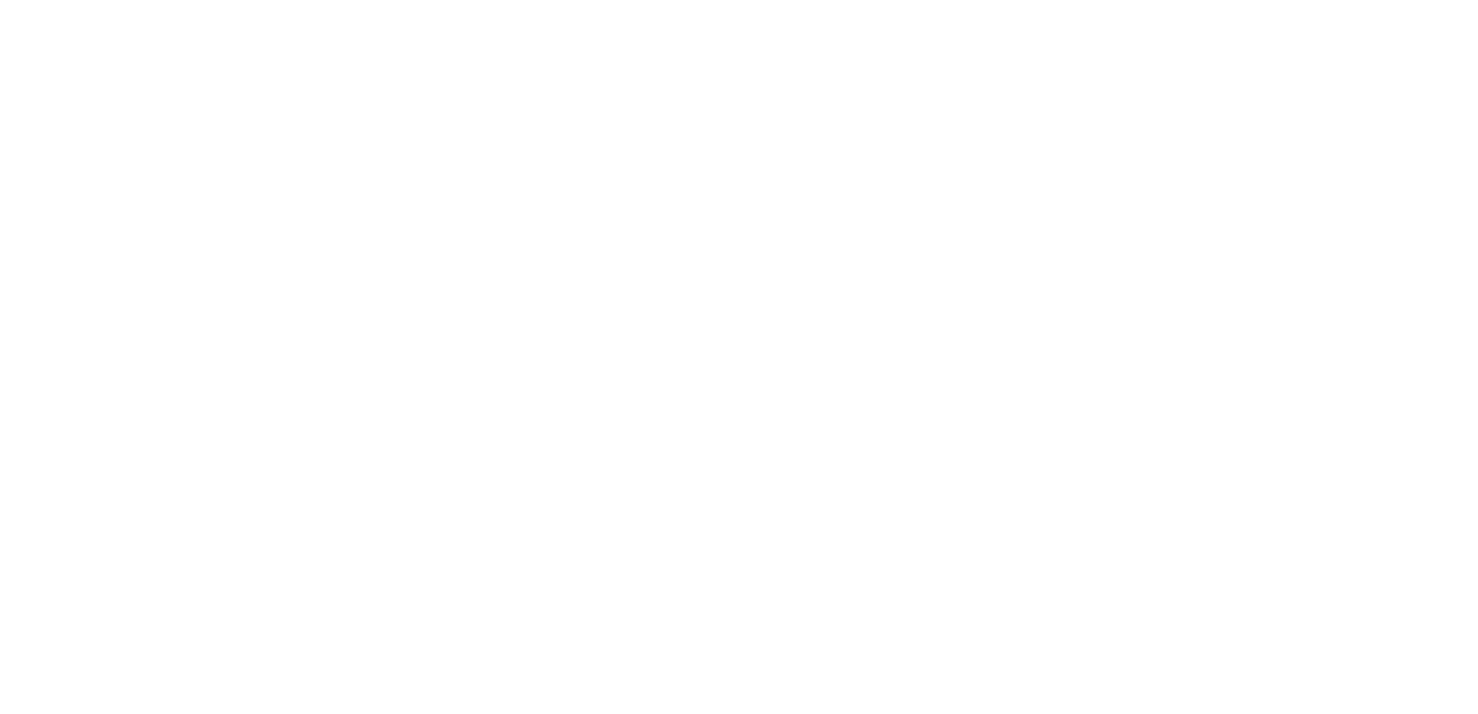 scroll, scrollTop: 0, scrollLeft: 0, axis: both 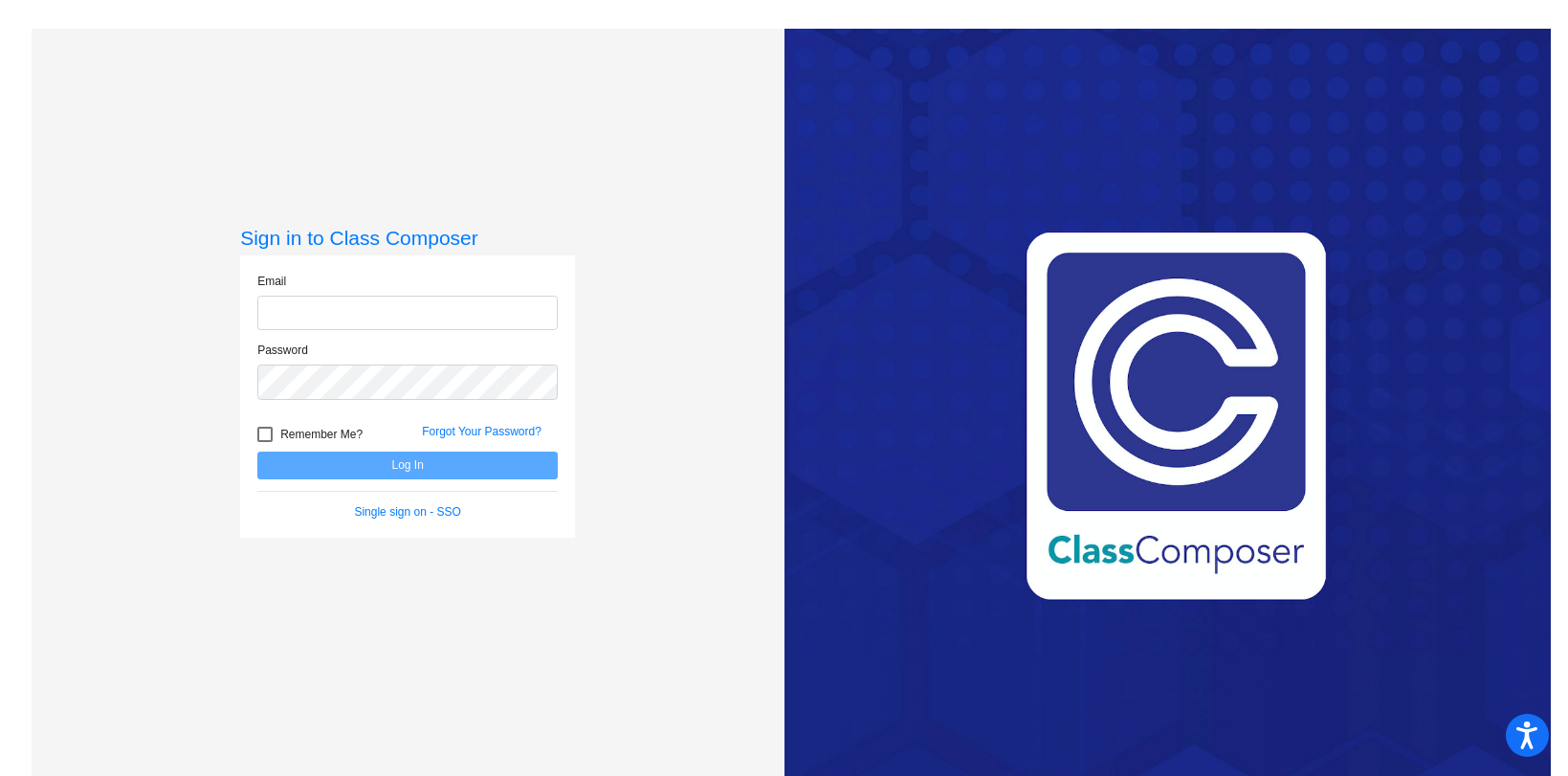 type on "[EMAIL_ADDRESS][DOMAIN_NAME]" 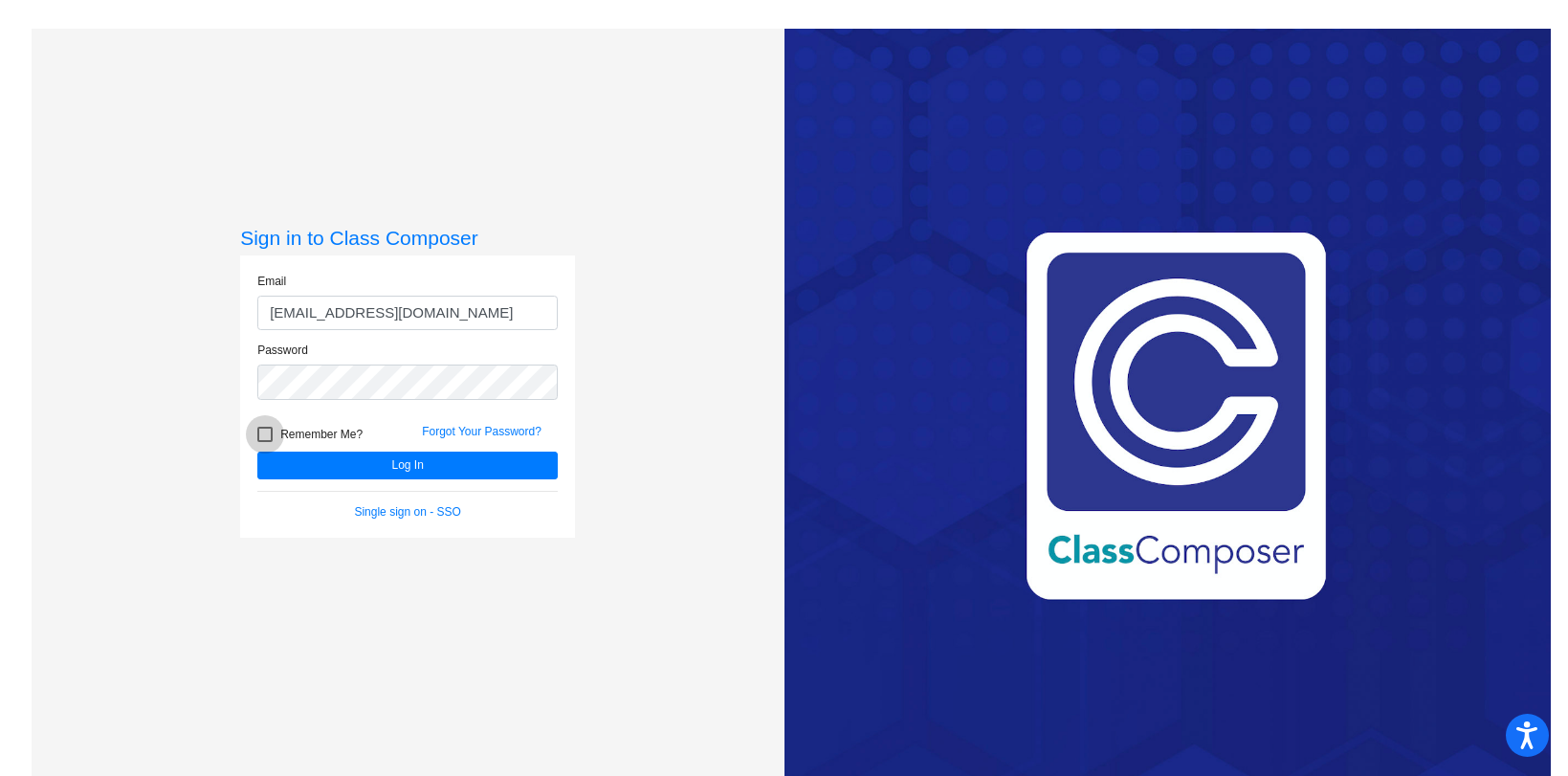 click at bounding box center [265, 434] 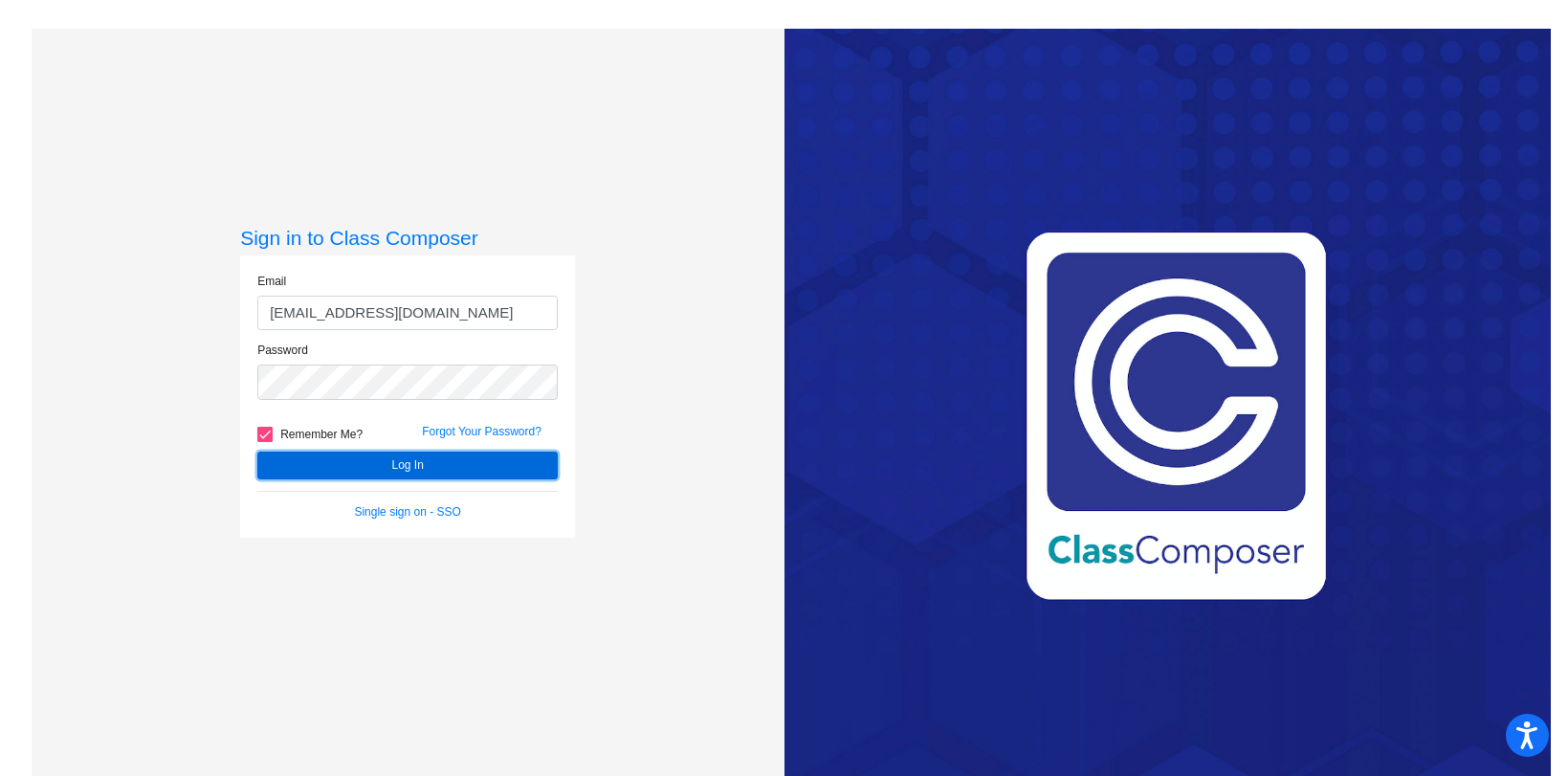 click on "Log In" 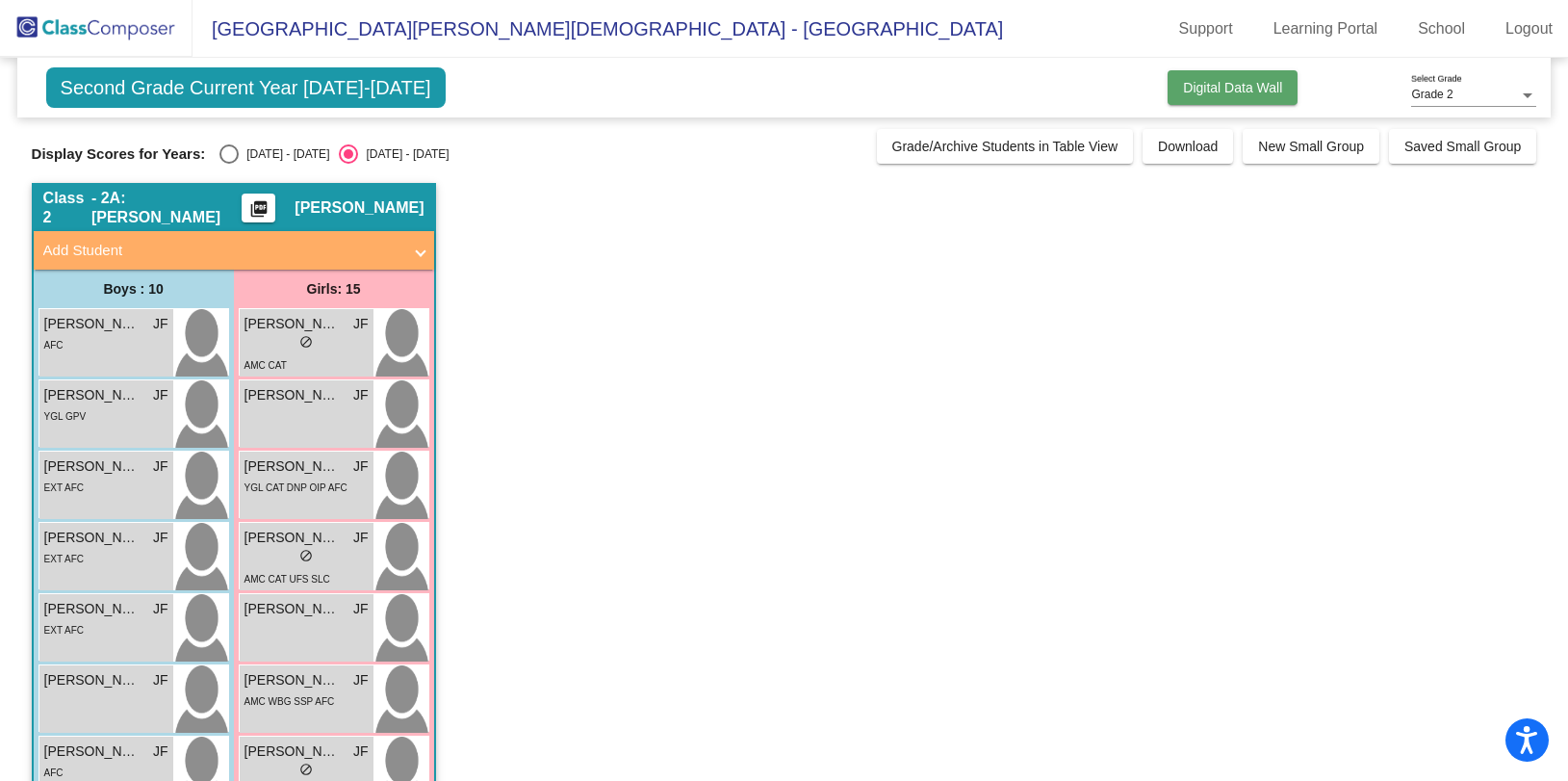 click on "Digital Data Wall" 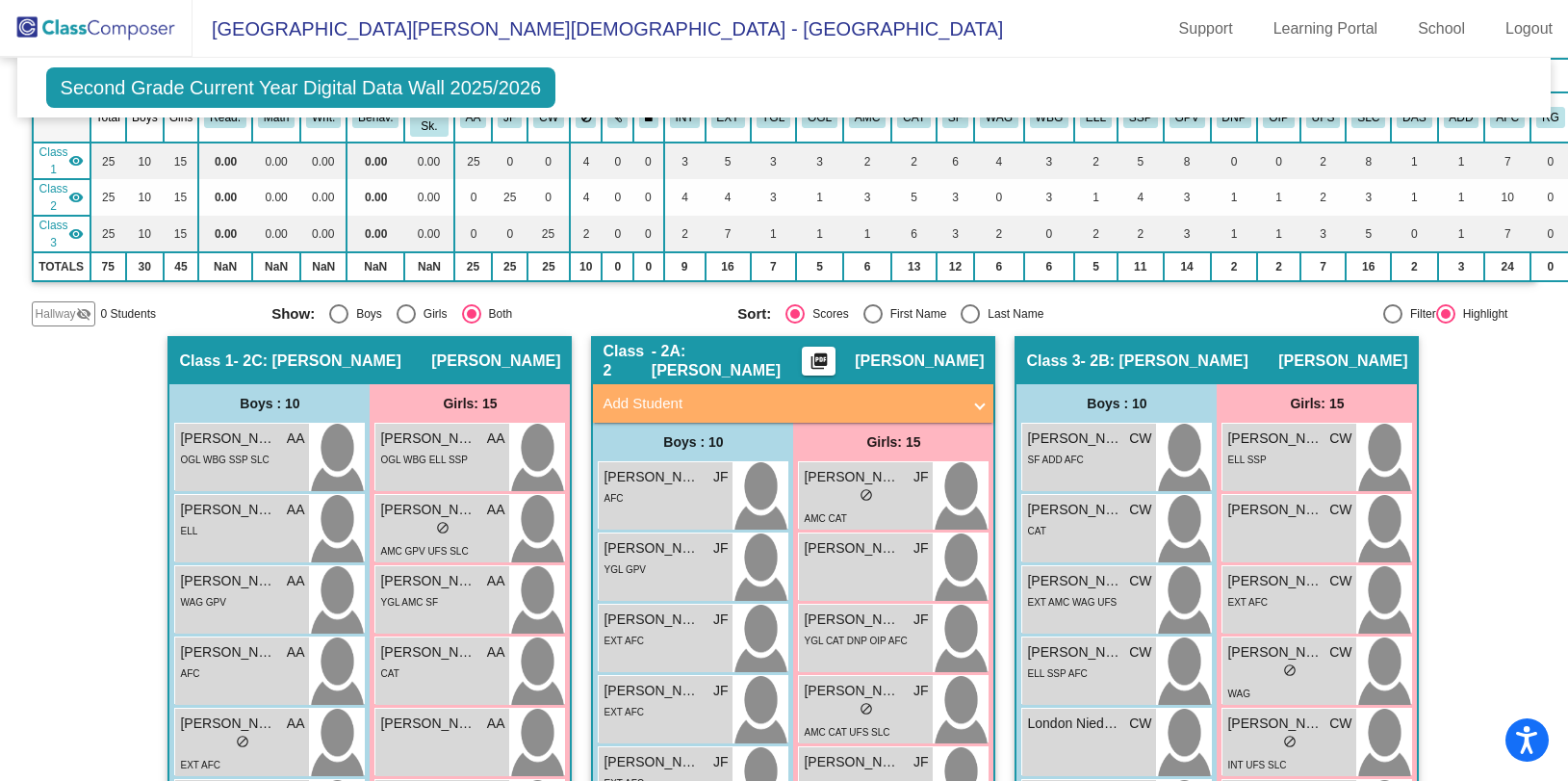scroll, scrollTop: 0, scrollLeft: 0, axis: both 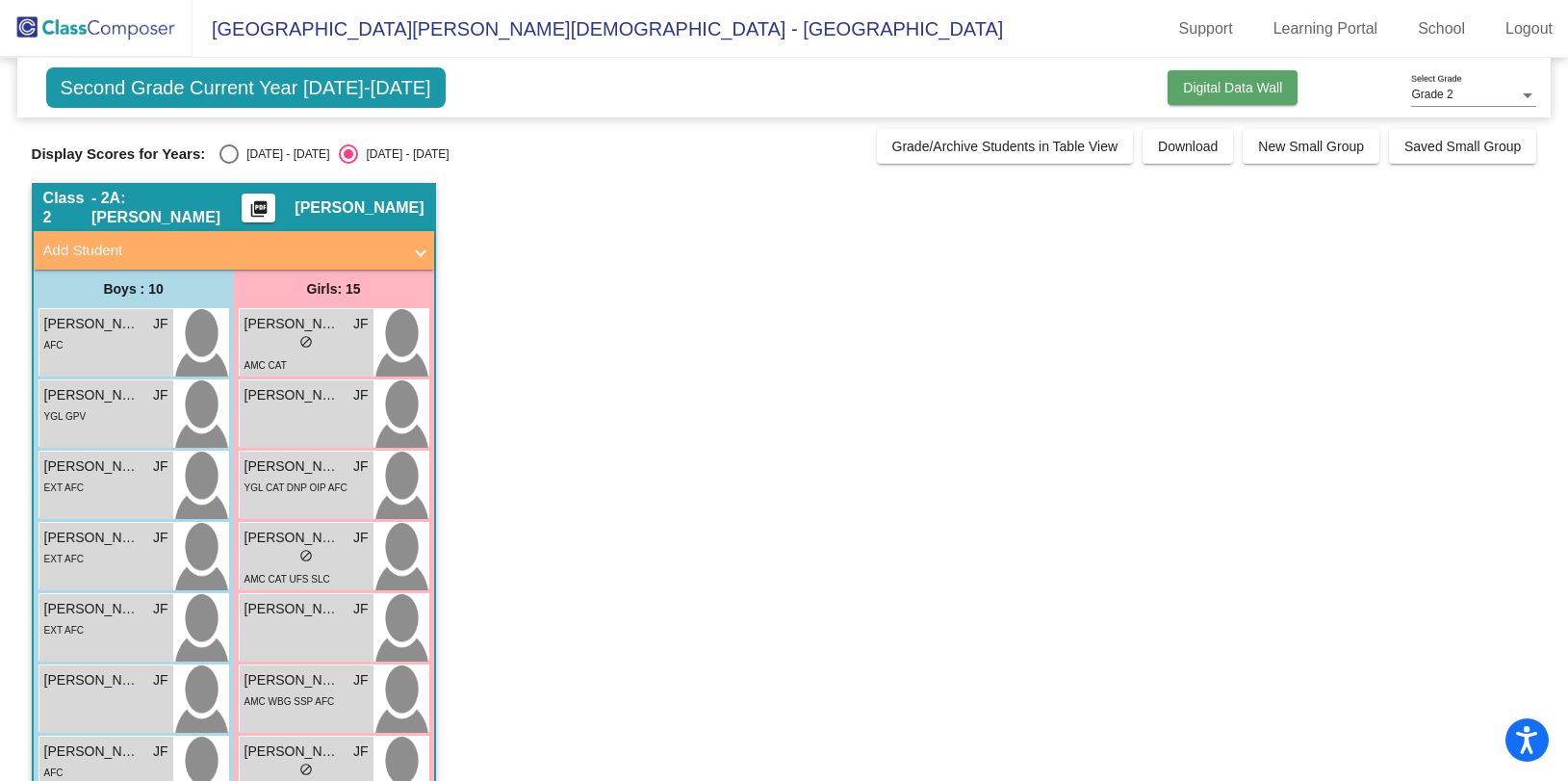 click on "Digital Data Wall" 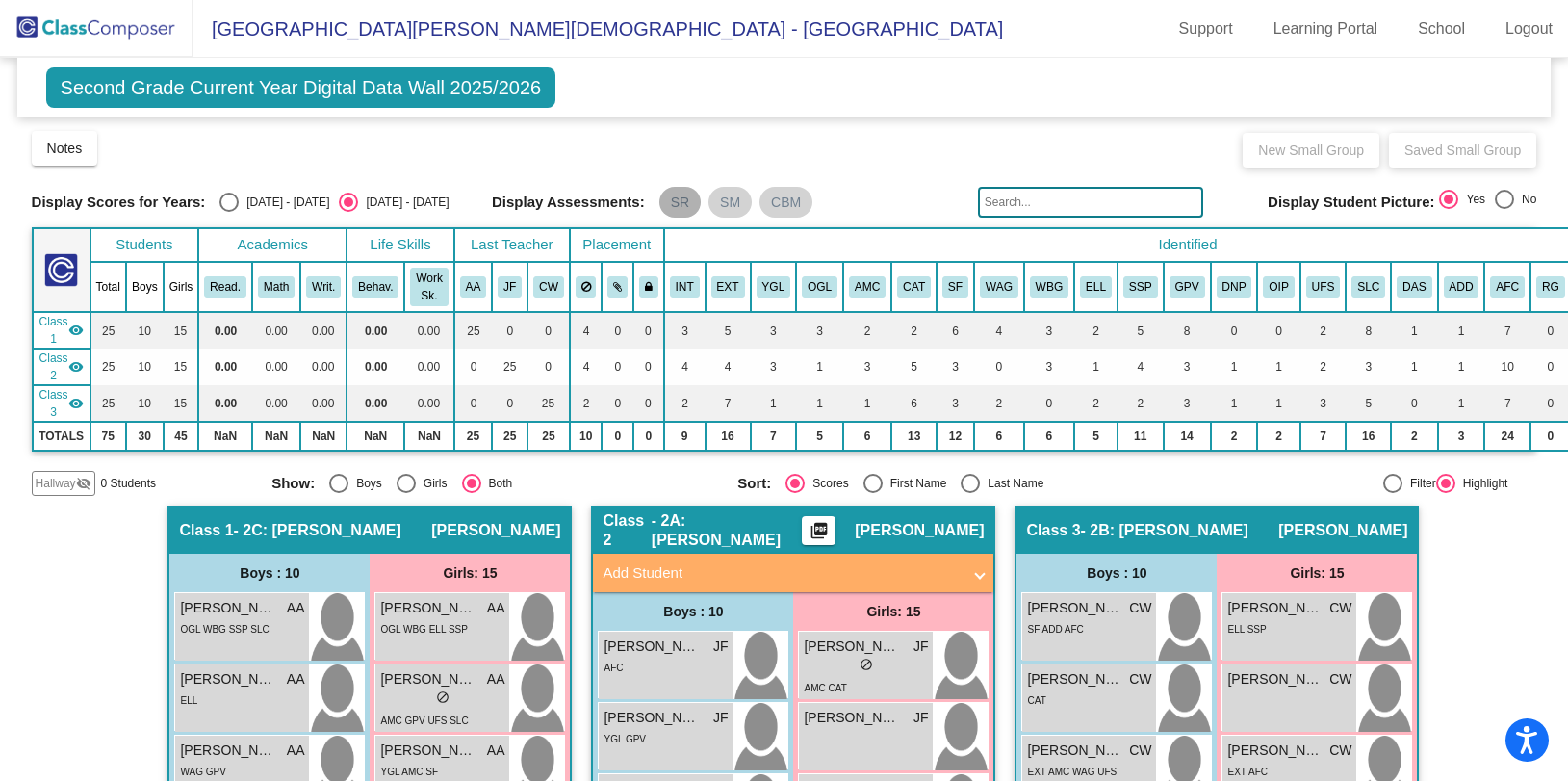 drag, startPoint x: 681, startPoint y: 201, endPoint x: 703, endPoint y: 192, distance: 23.769729 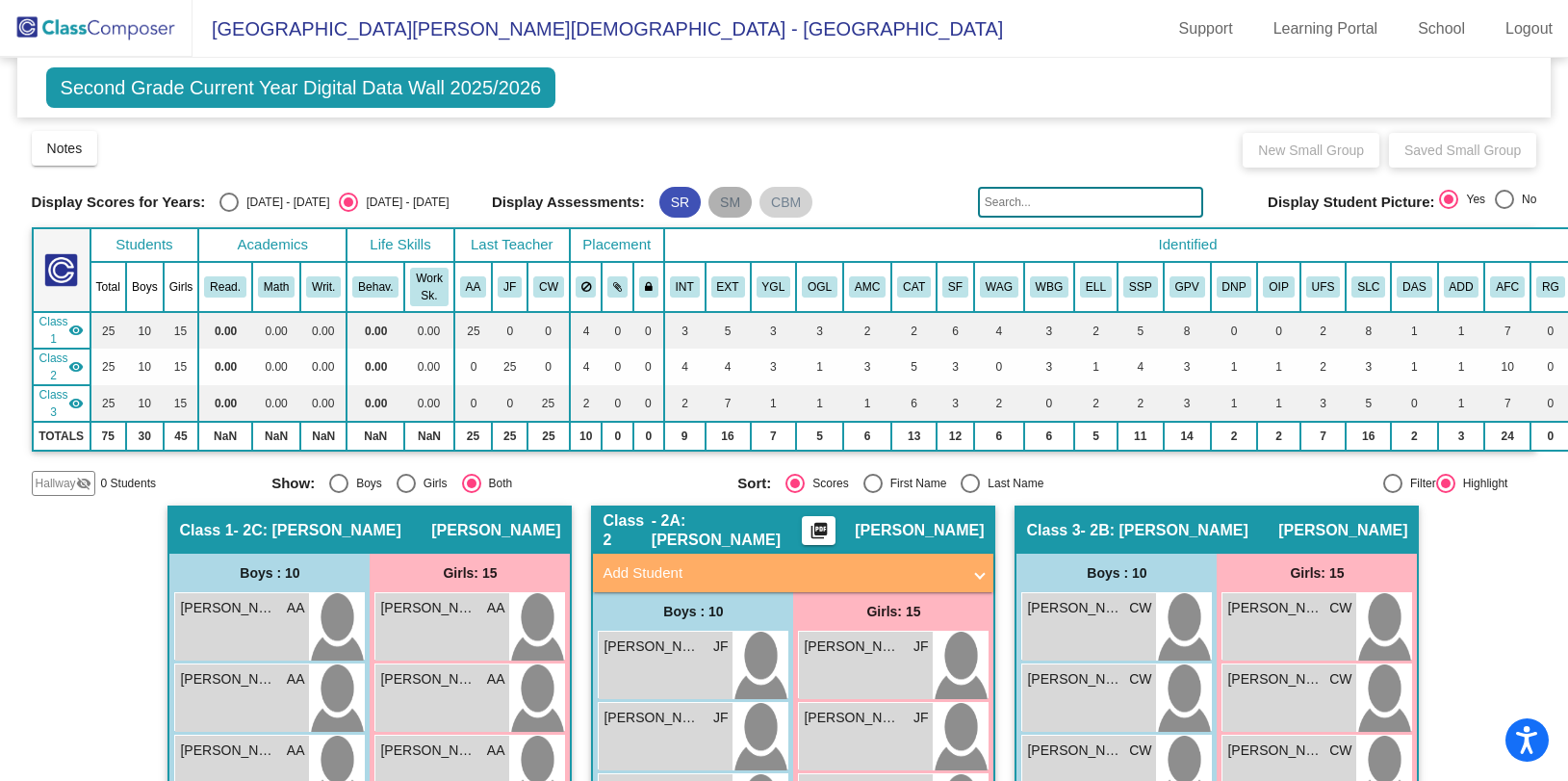 click on "SM" at bounding box center (730, 202) 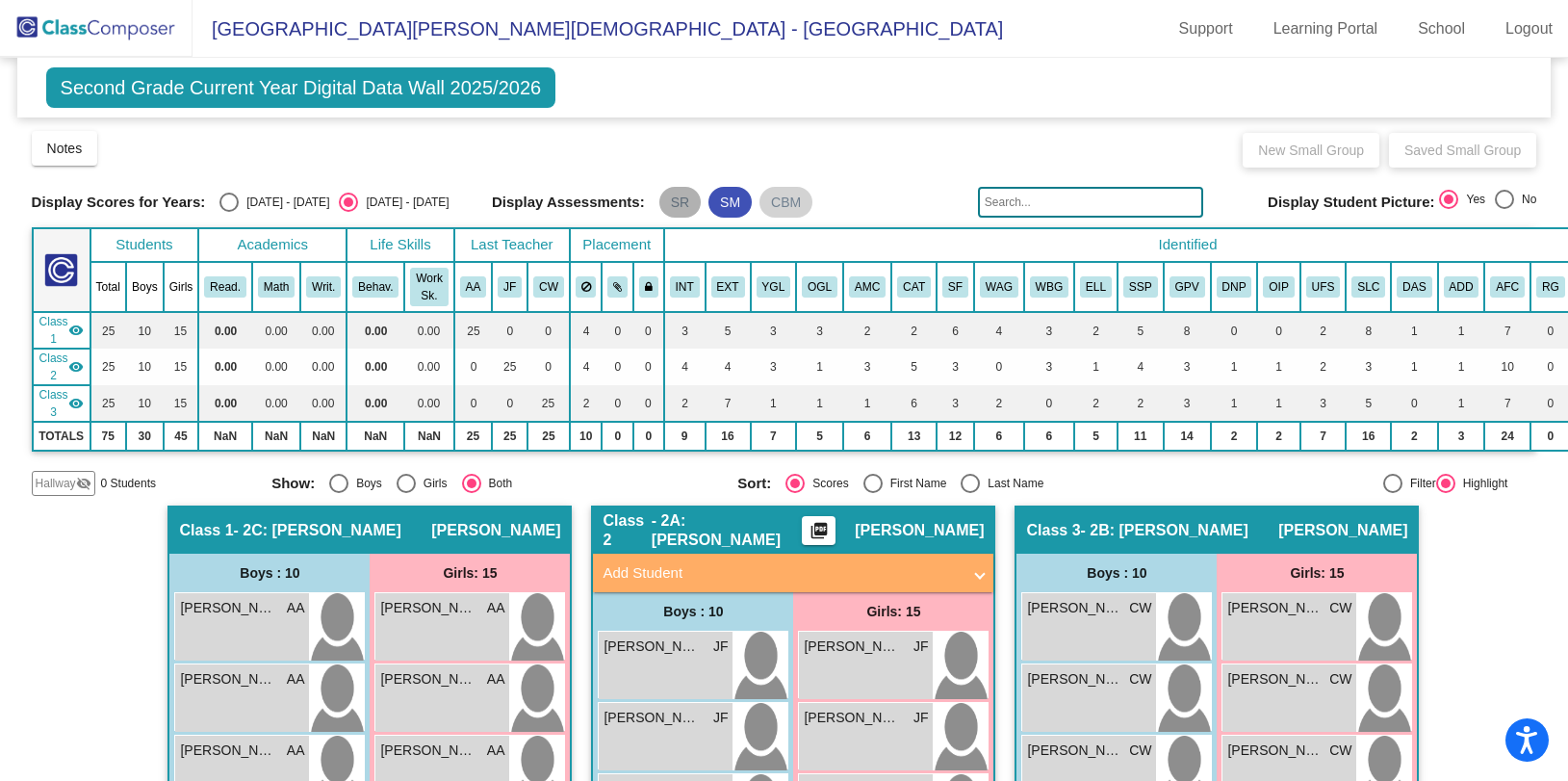 click on "SR SM CBM" at bounding box center (736, 202) 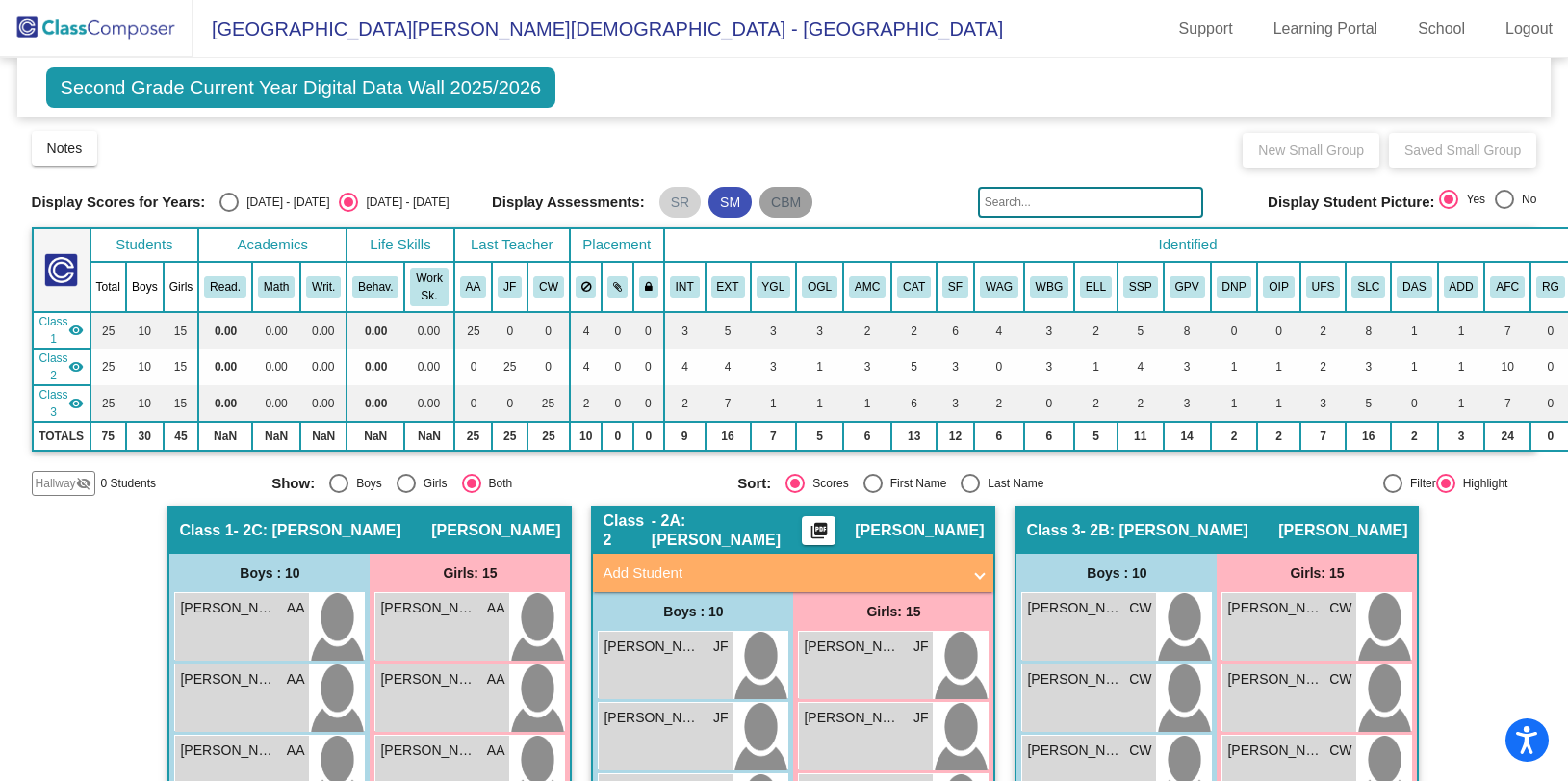 click on "CBM" at bounding box center [785, 202] 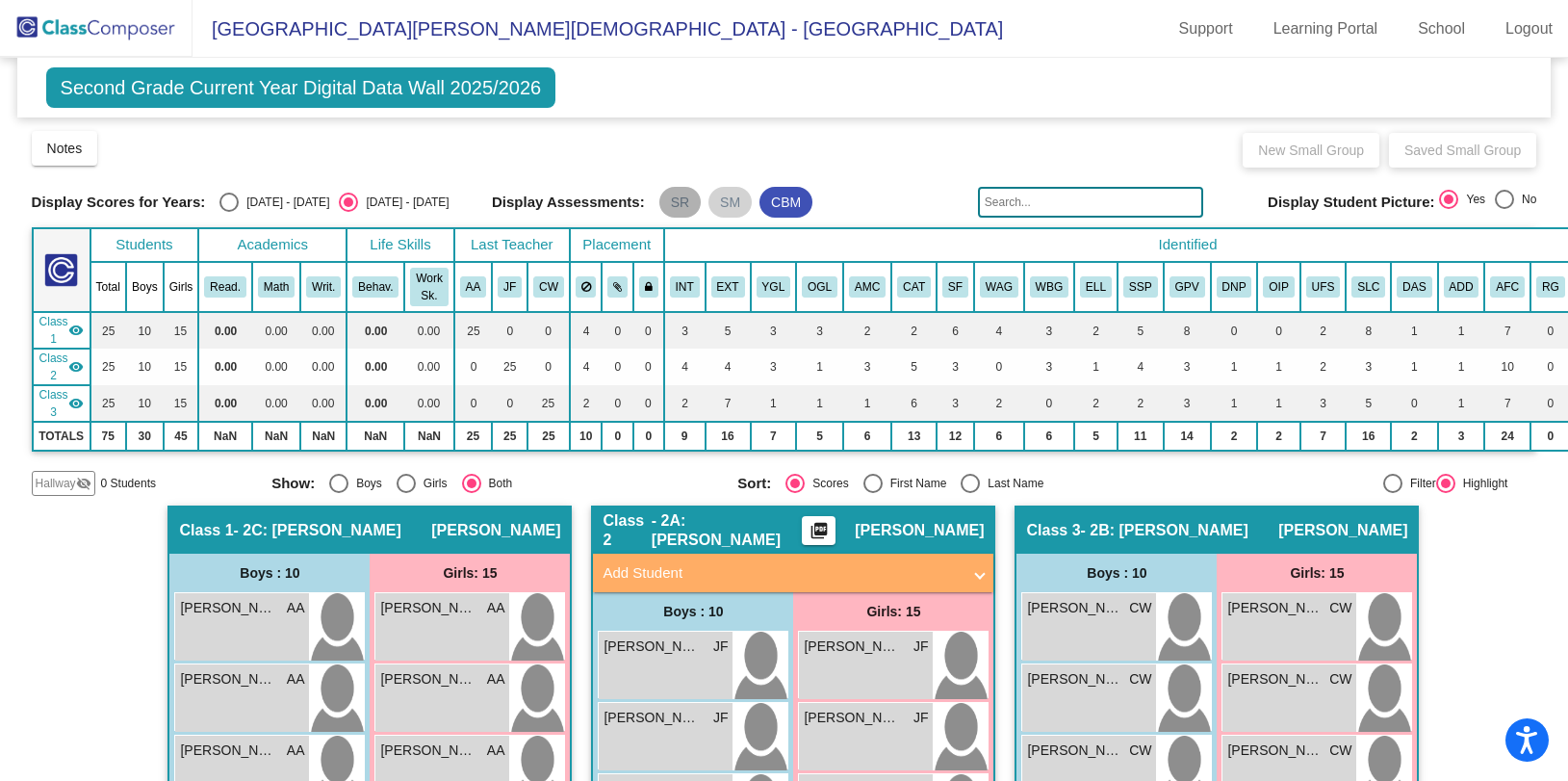 click on "SR" at bounding box center (680, 202) 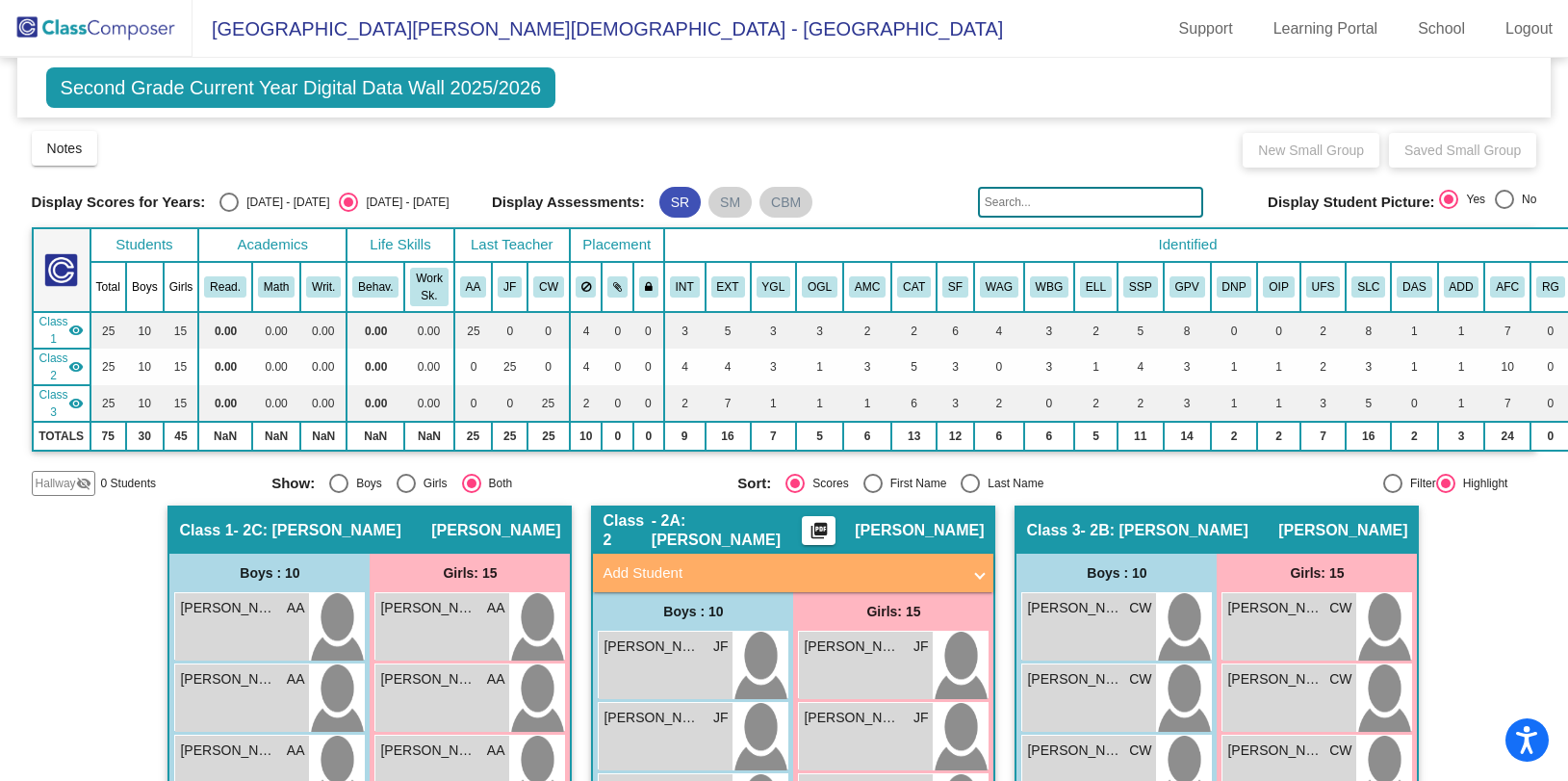 click on "Notes   Download Class List   Import Students   New Small Group   Saved Small Group" 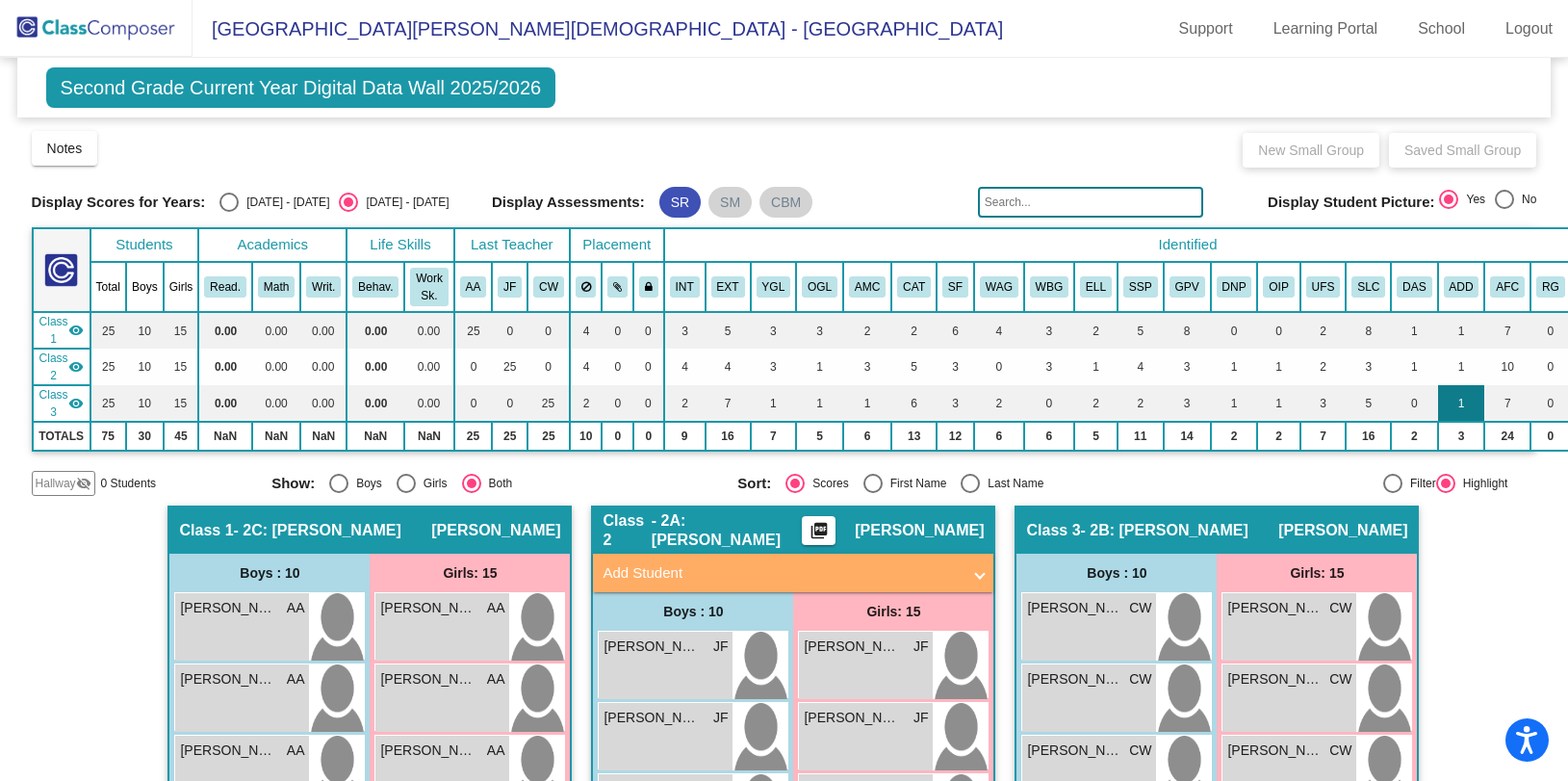 scroll, scrollTop: 117, scrollLeft: 0, axis: vertical 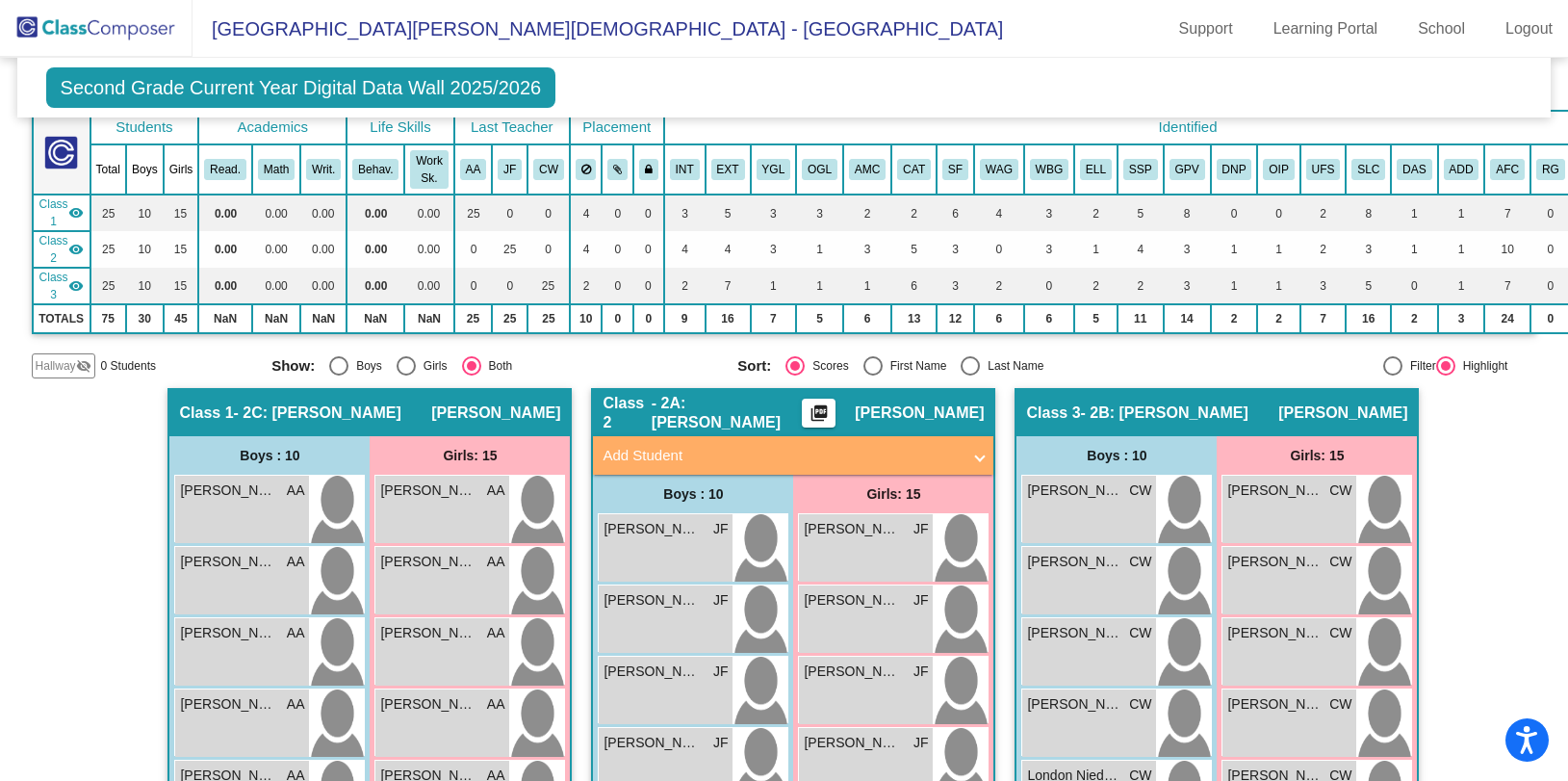 click at bounding box center (1393, 366) 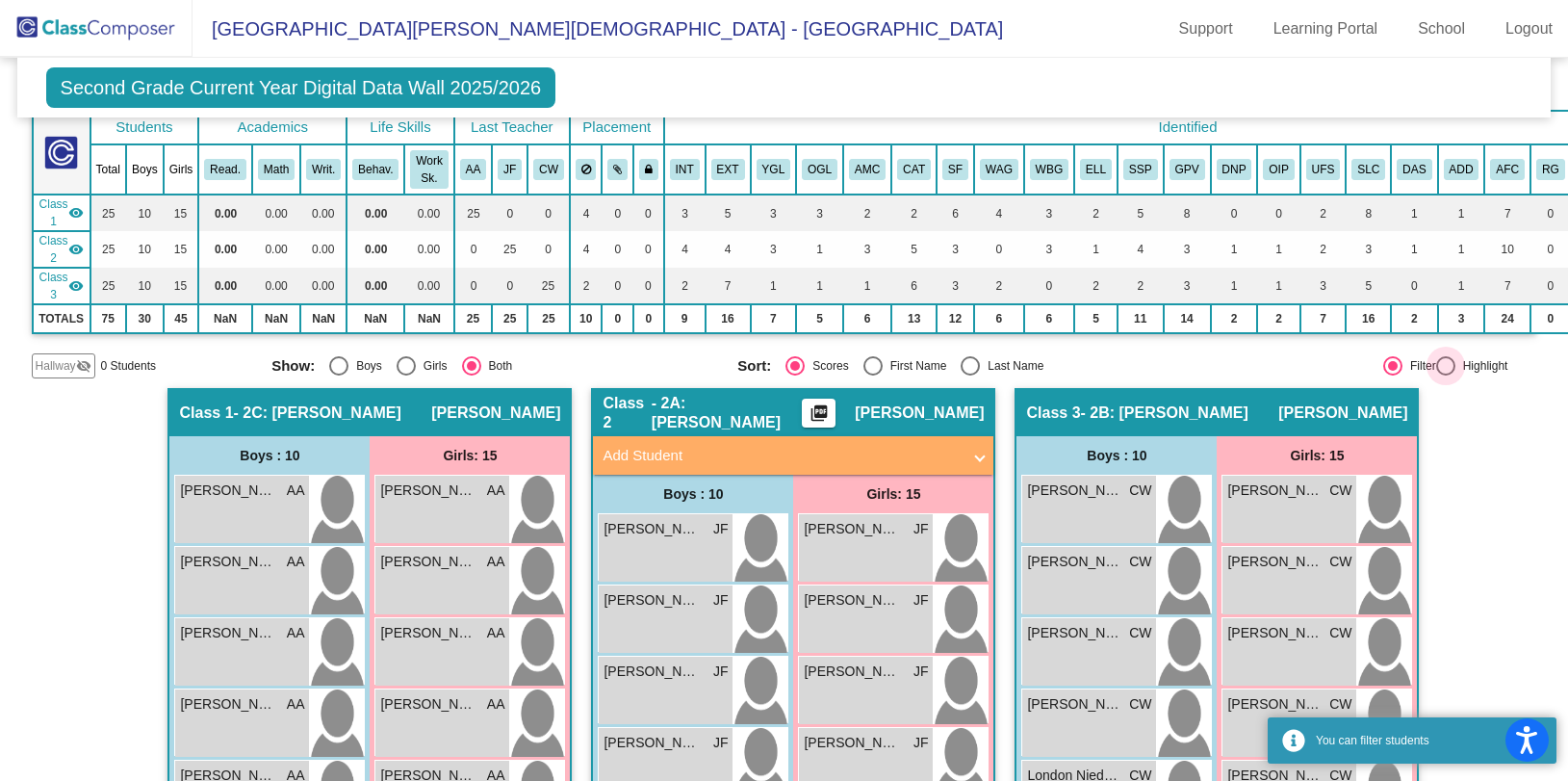 click at bounding box center (1446, 366) 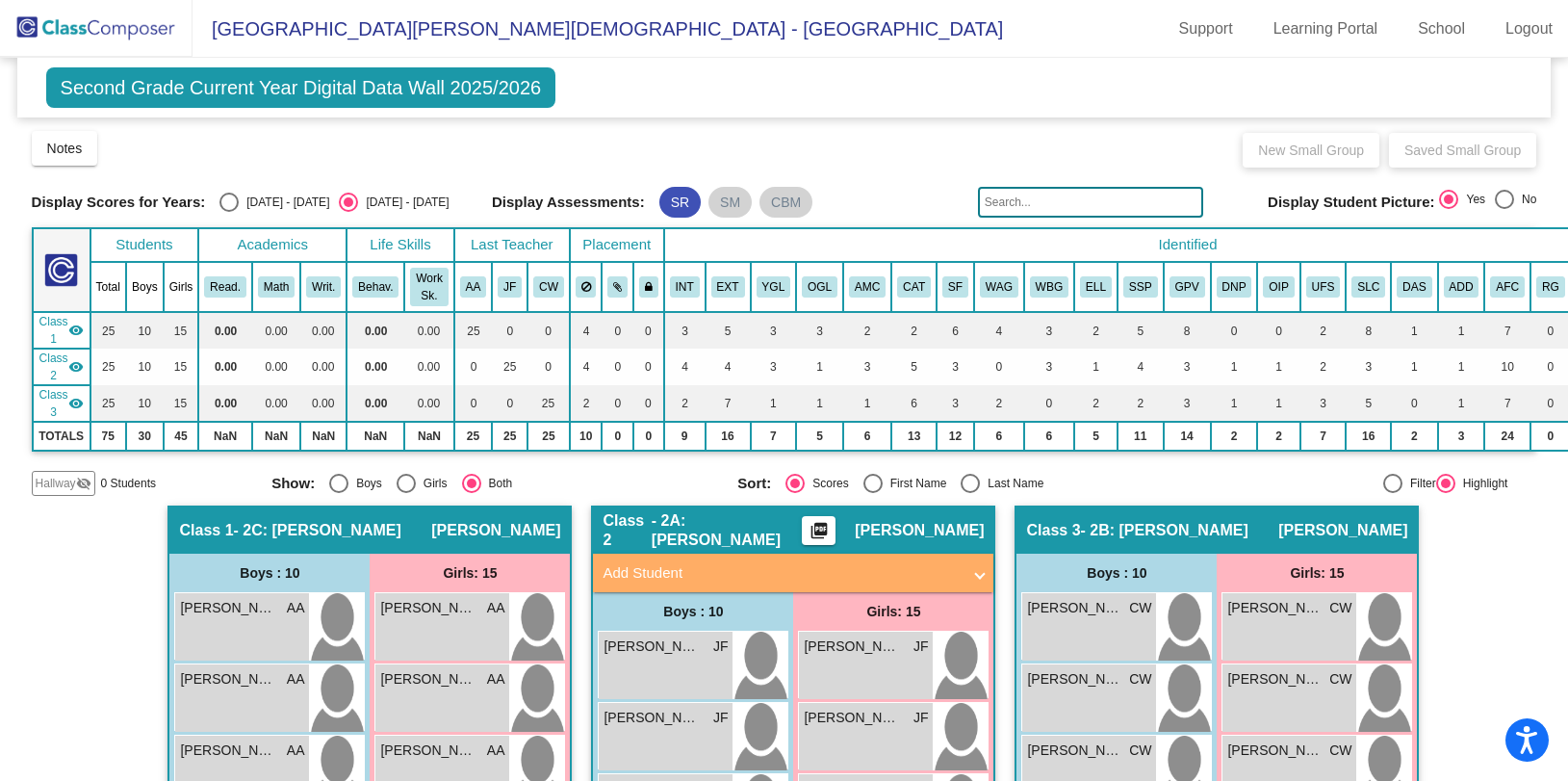 scroll, scrollTop: 1, scrollLeft: 0, axis: vertical 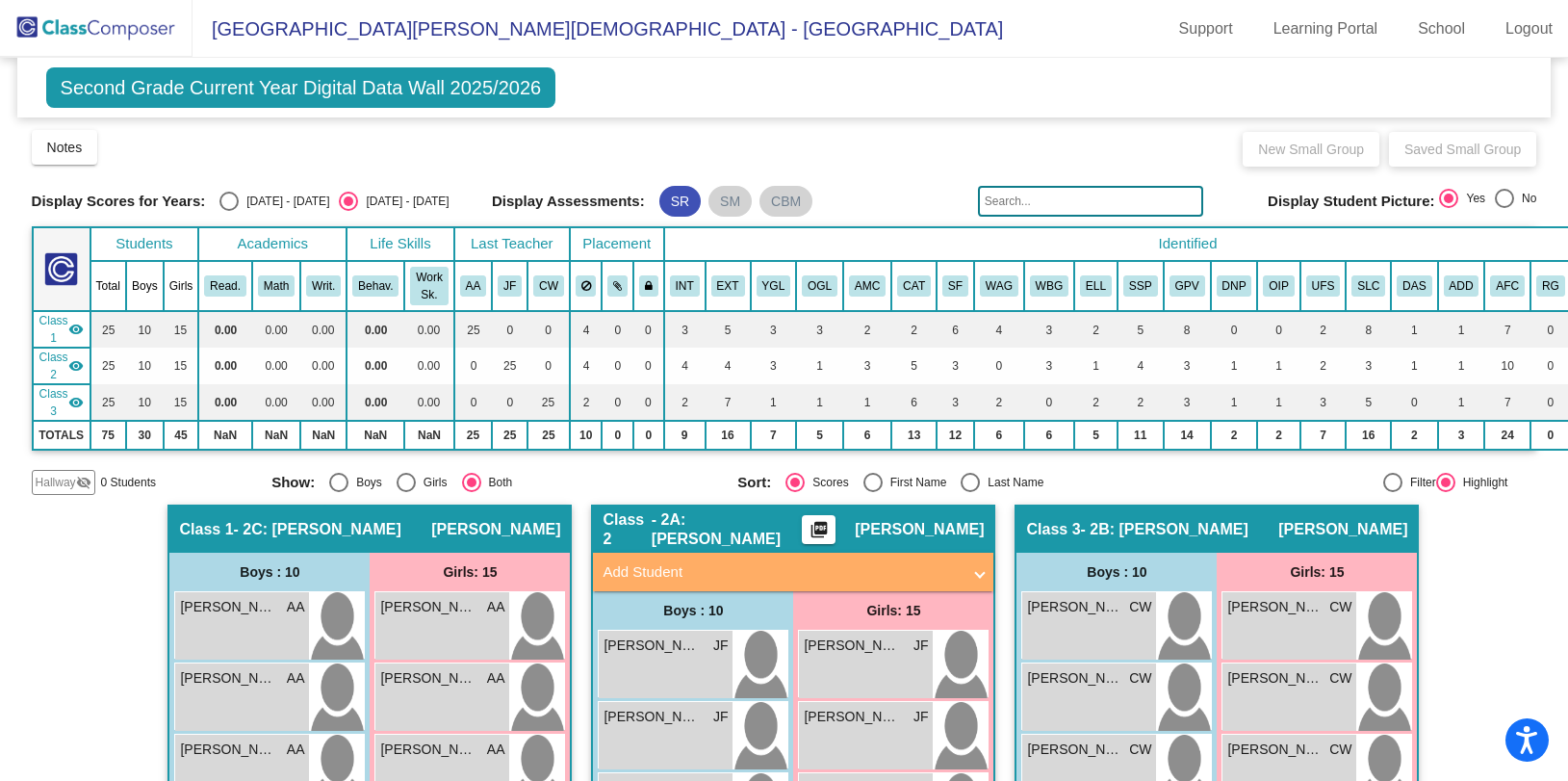 click on "Second Grade Current Year Digital Data Wall 2025/2026" 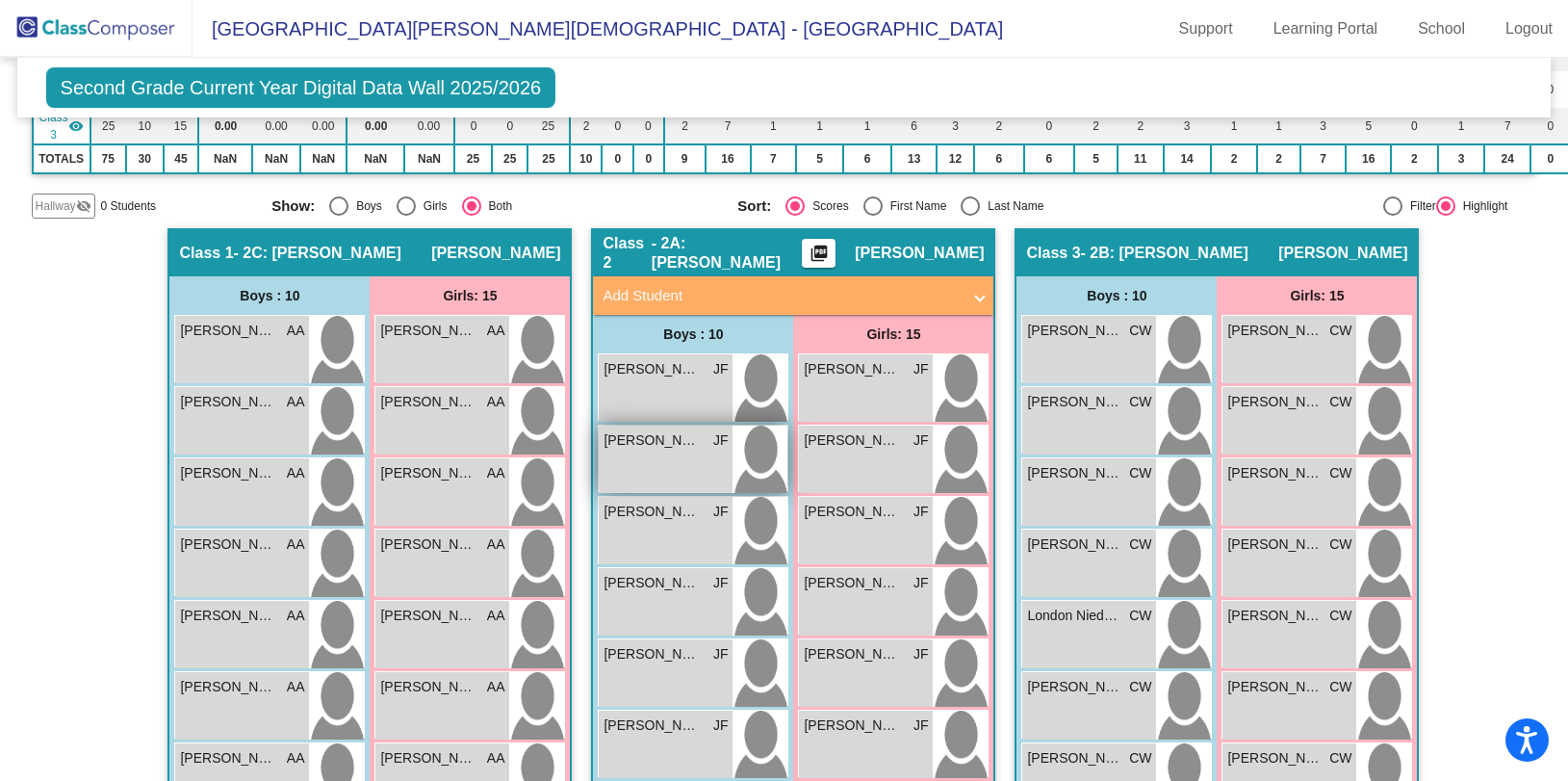 scroll, scrollTop: 297, scrollLeft: 0, axis: vertical 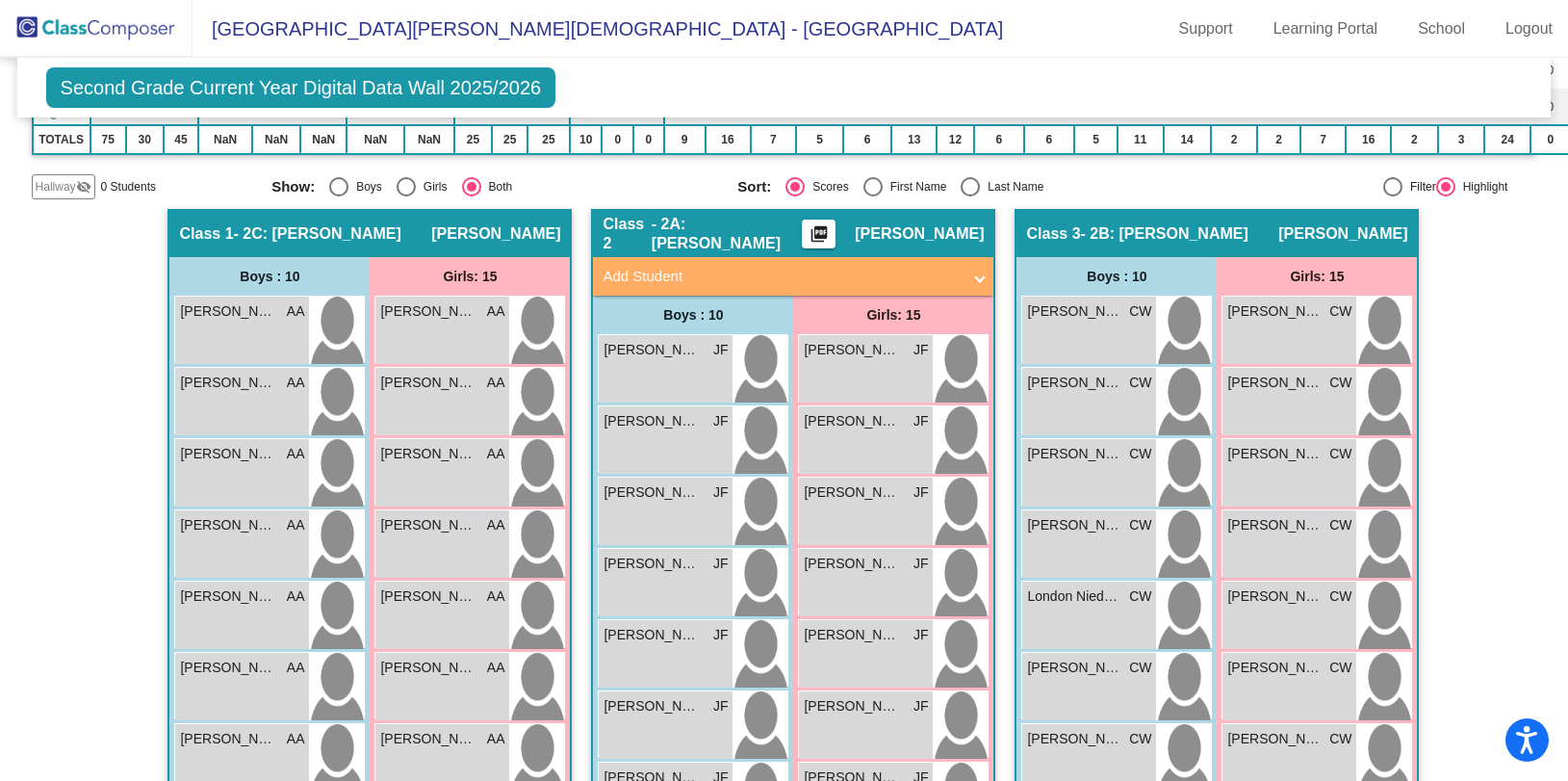 click on "picture_as_pdf" 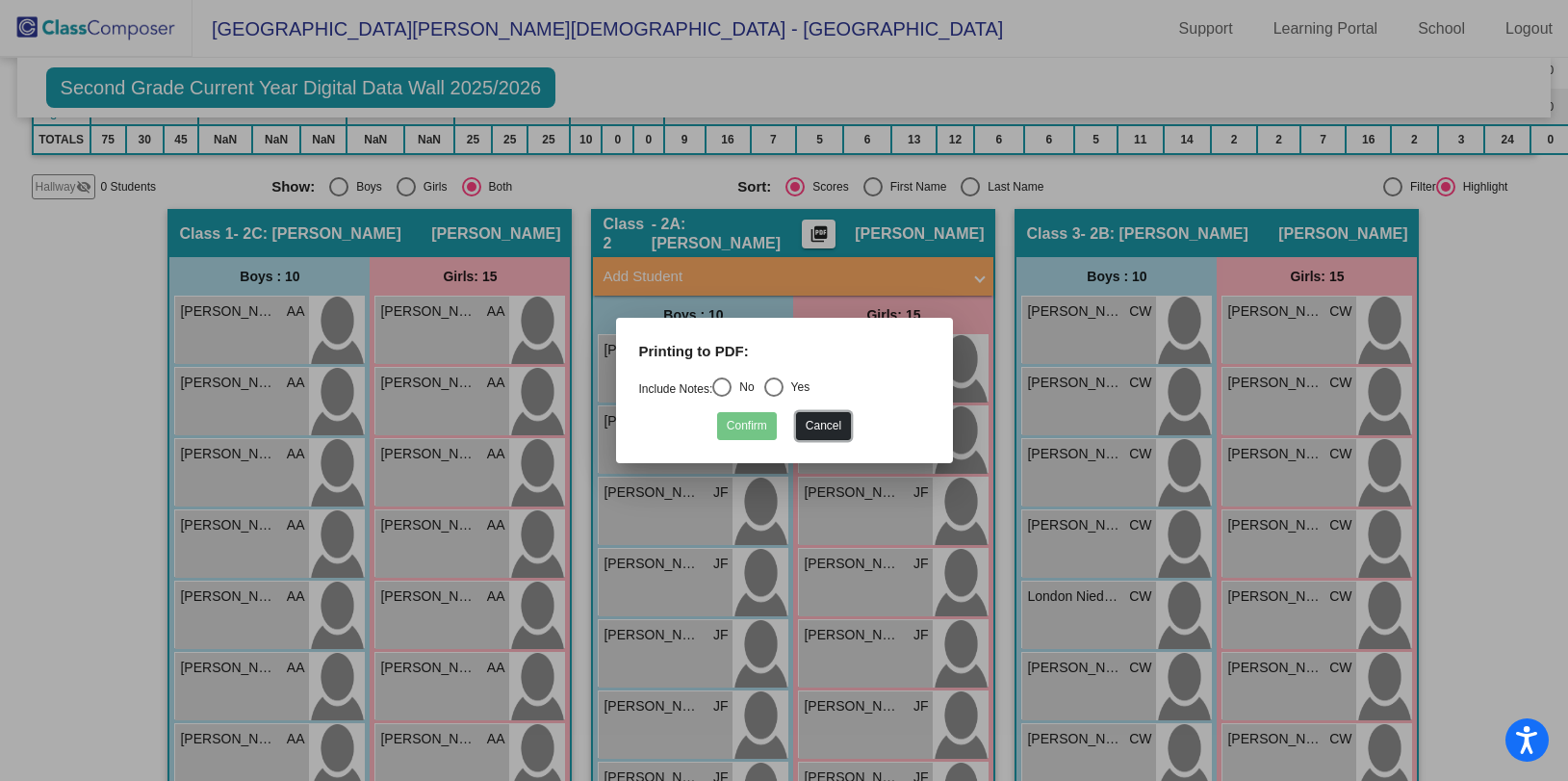 click on "Cancel" at bounding box center [823, 426] 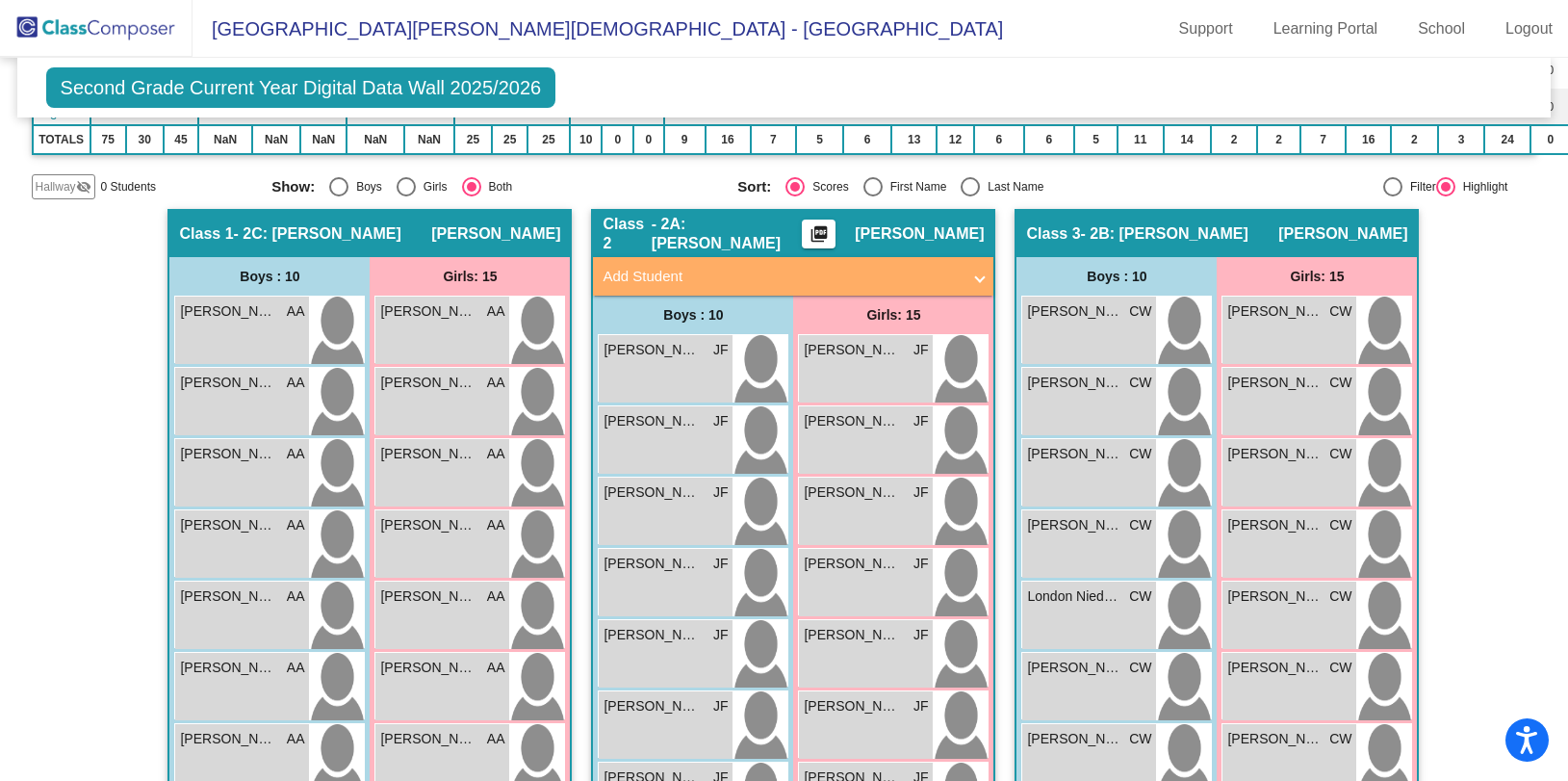 click at bounding box center [980, 276] 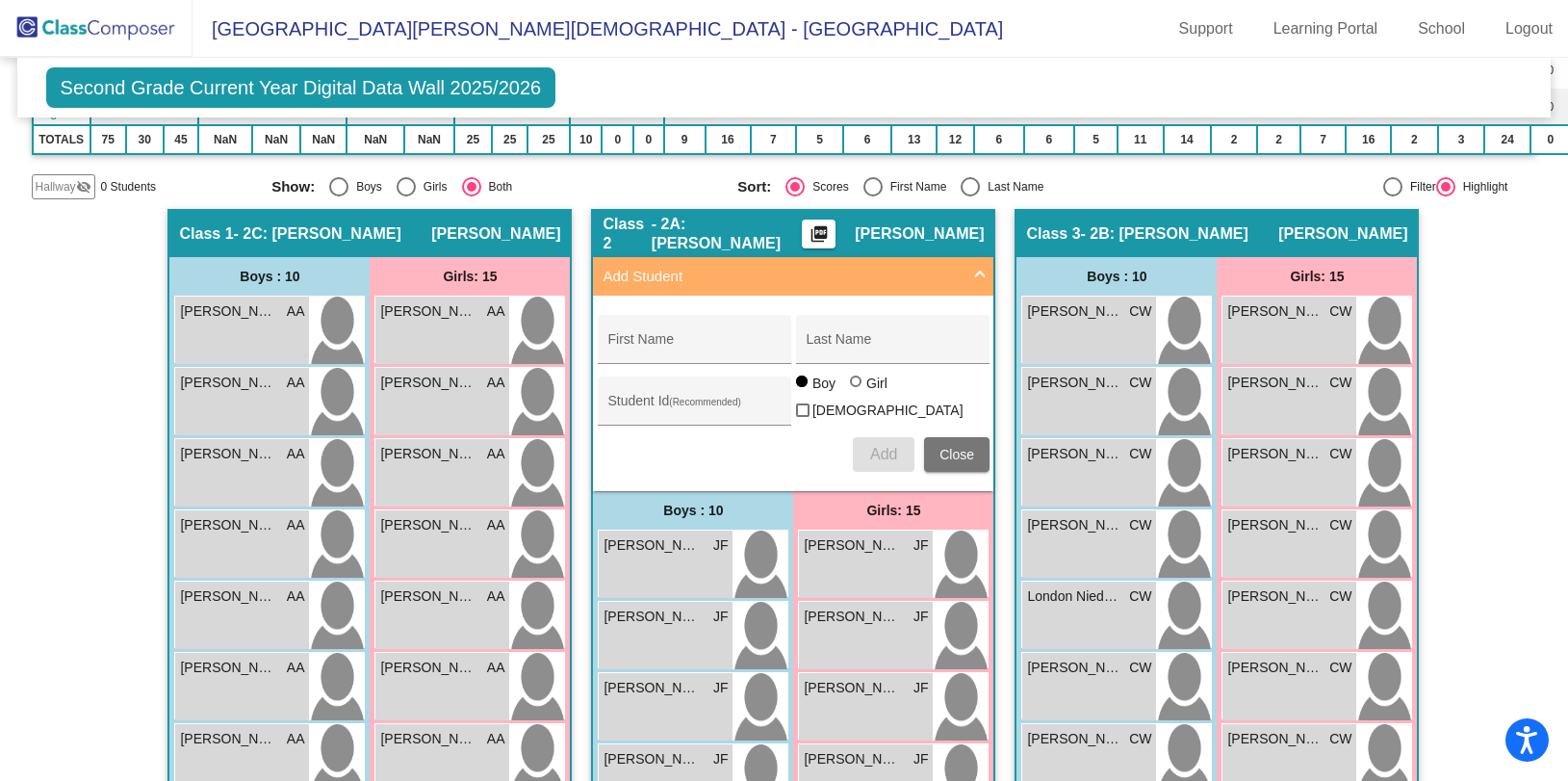 click on "Close" at bounding box center (957, 455) 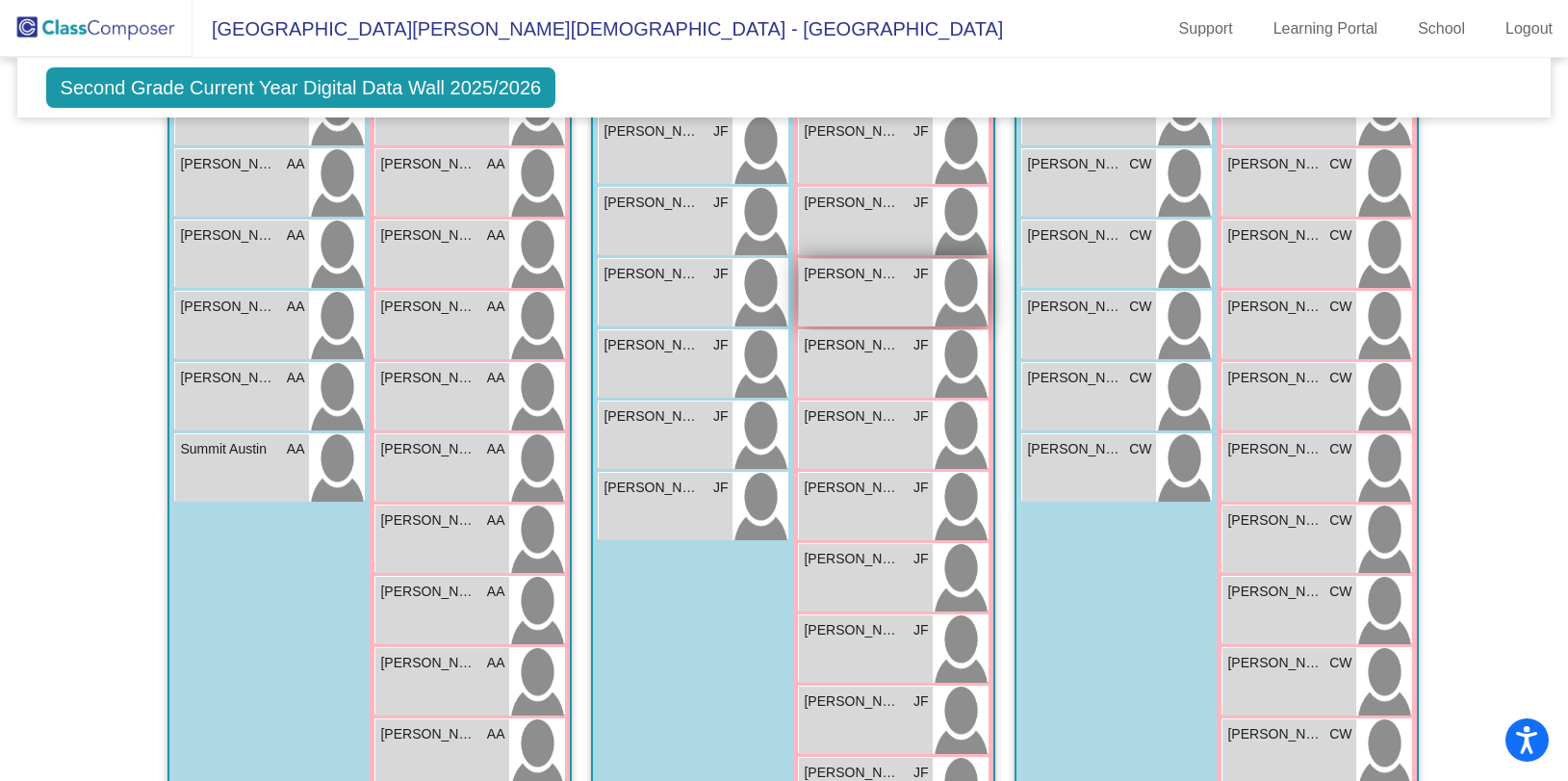 scroll, scrollTop: 958, scrollLeft: 0, axis: vertical 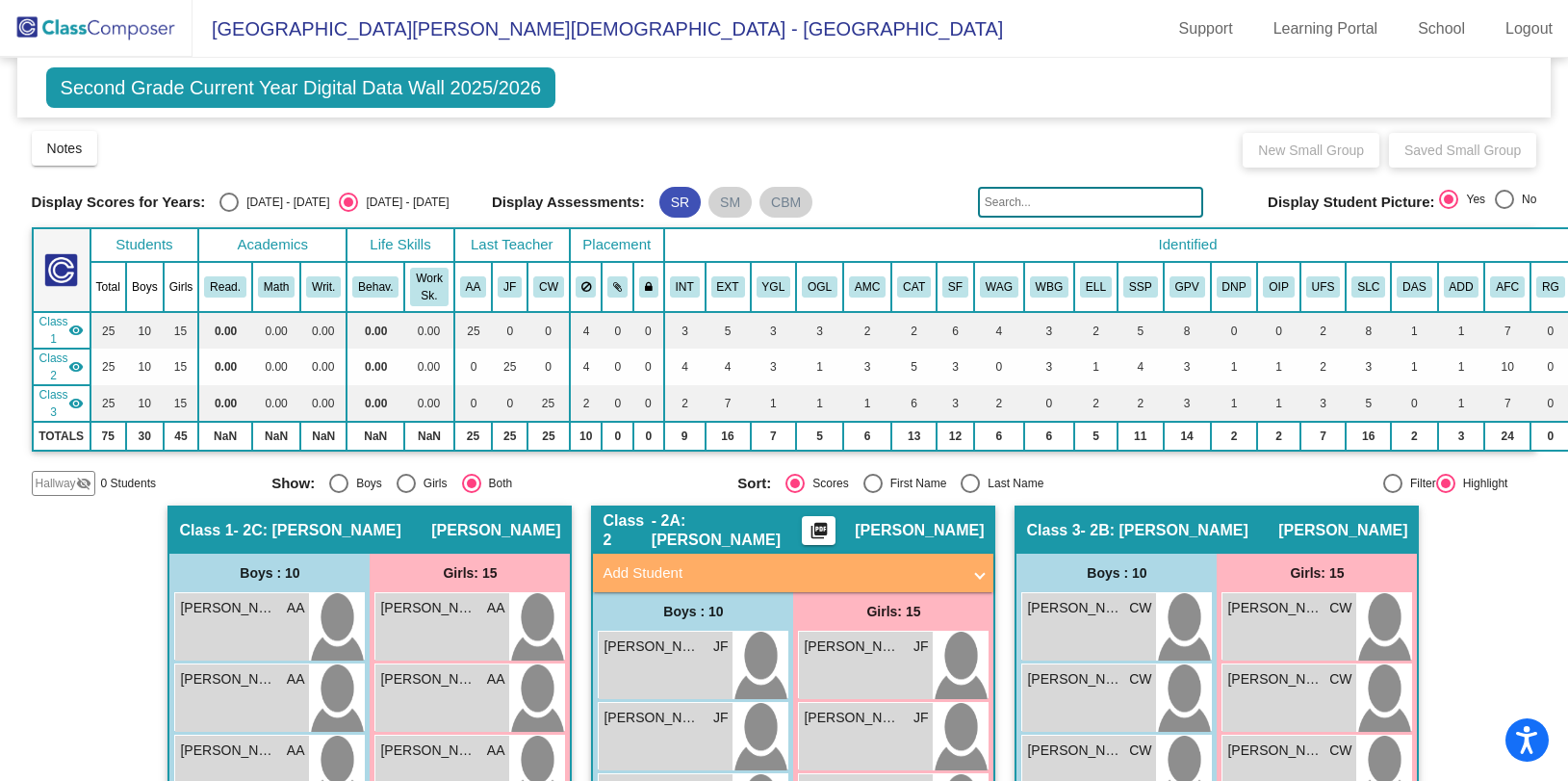 click on "[DATE] - [DATE]" at bounding box center (284, 202) 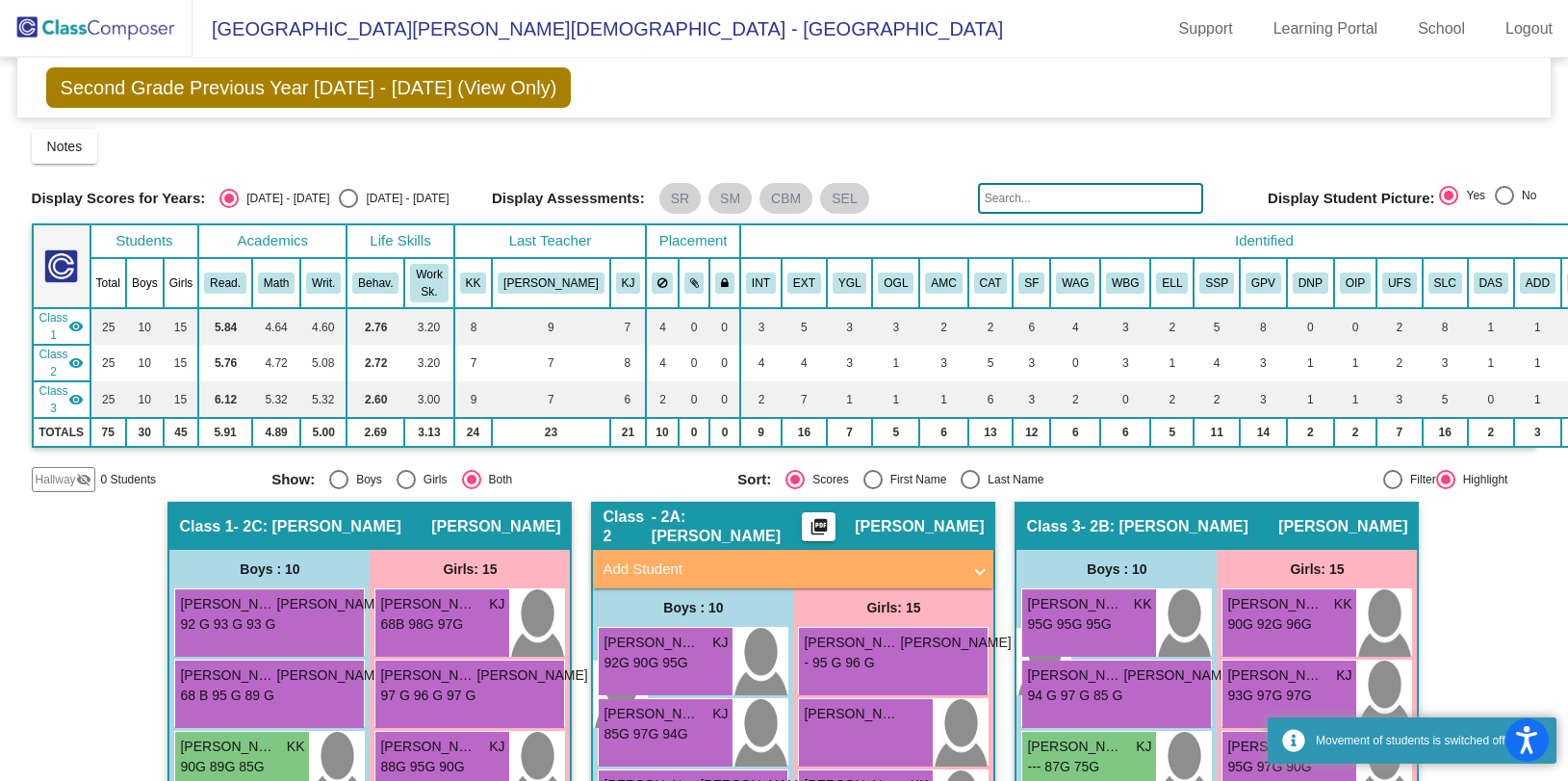 click at bounding box center (348, 198) 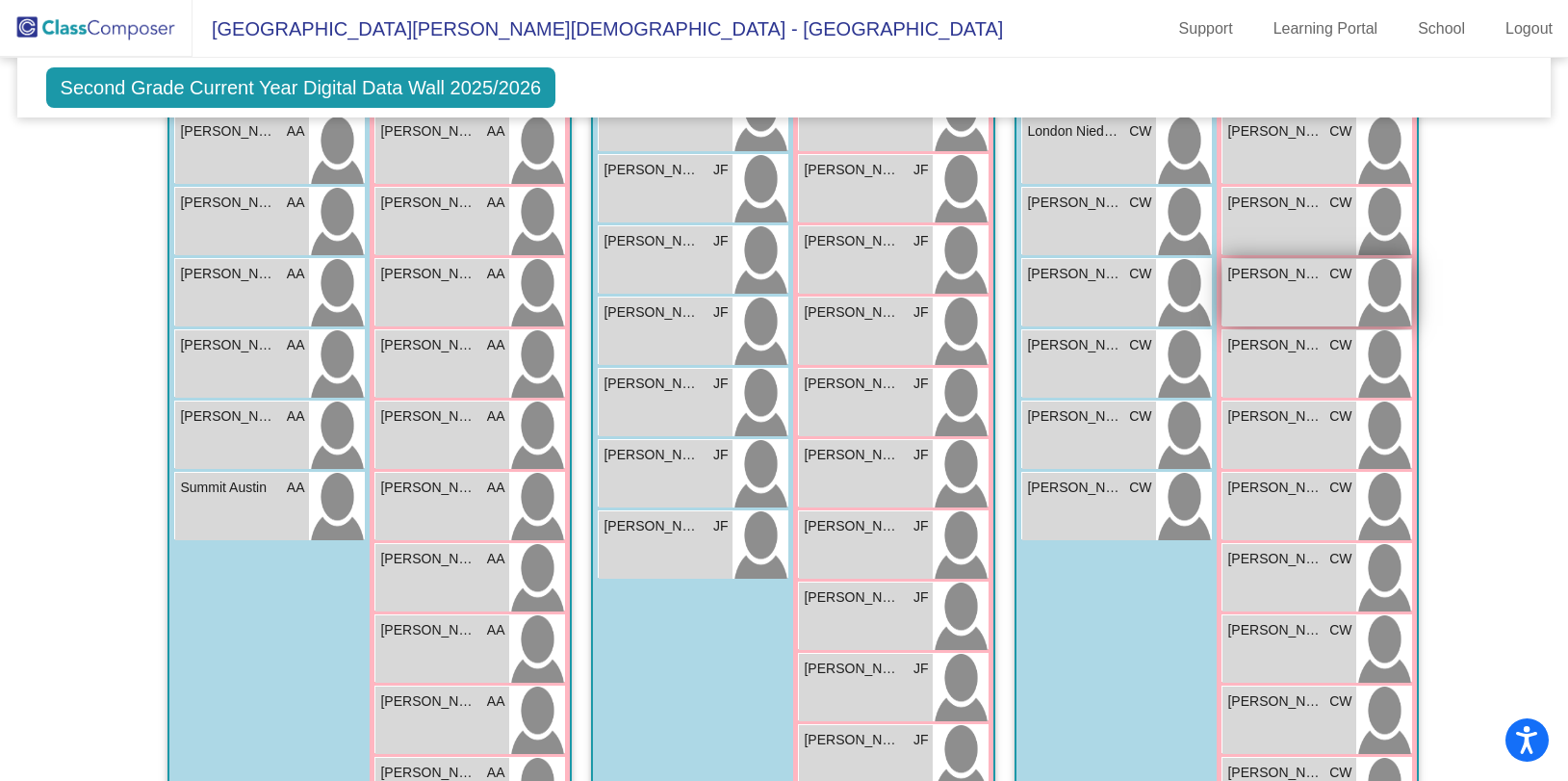 scroll, scrollTop: 958, scrollLeft: 0, axis: vertical 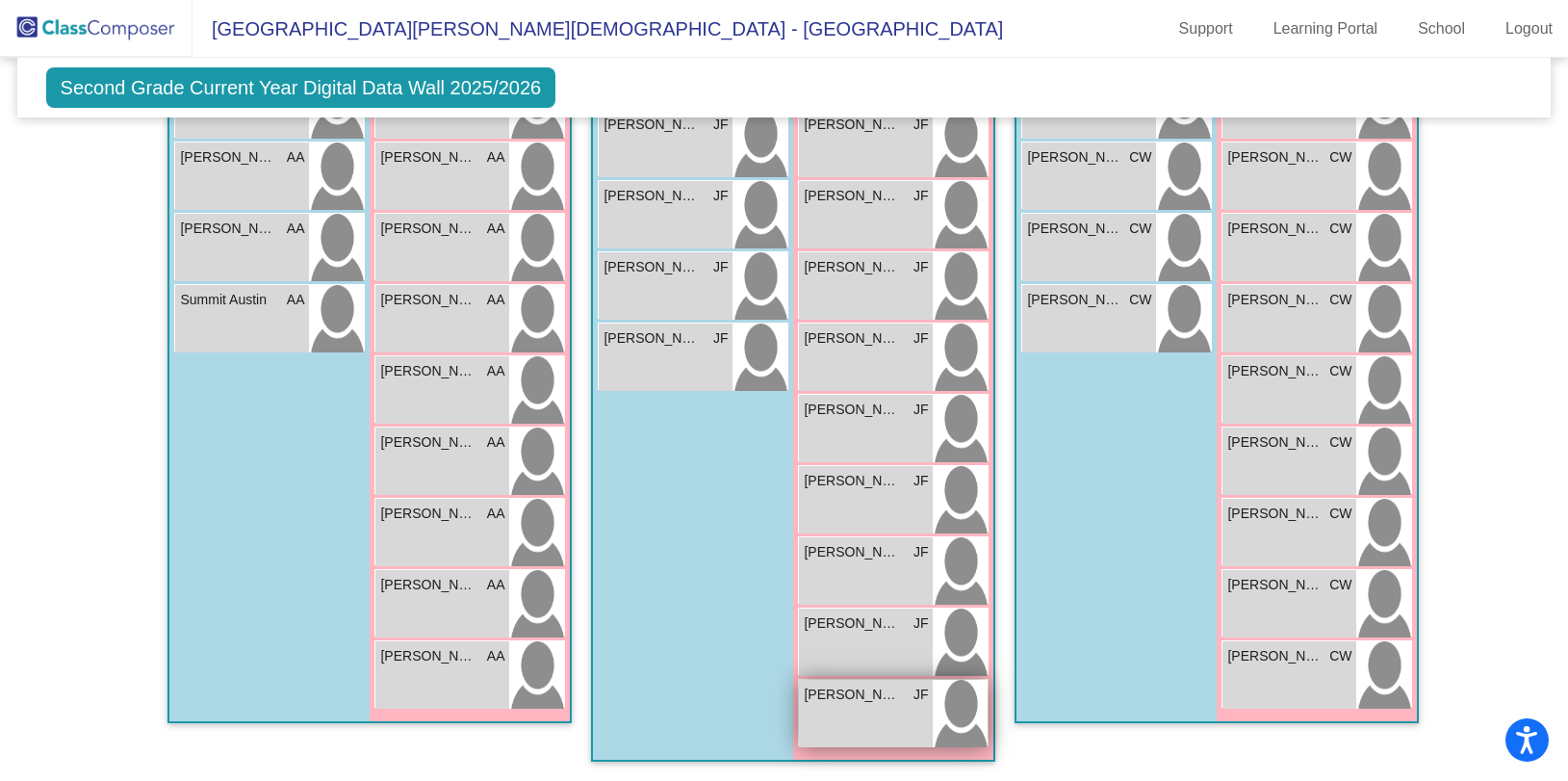 click on "[PERSON_NAME]" at bounding box center (852, 694) 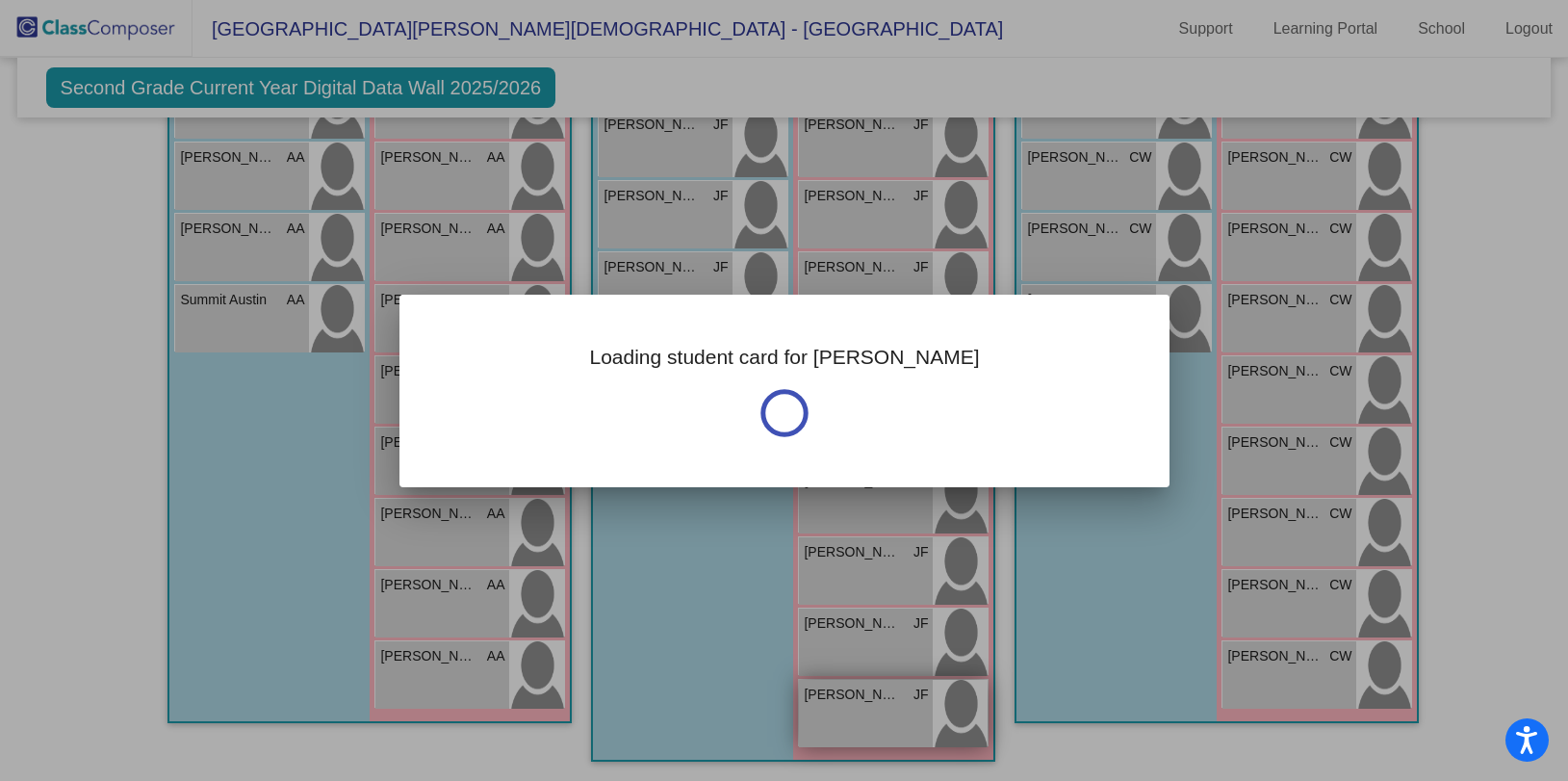 click at bounding box center [784, 390] 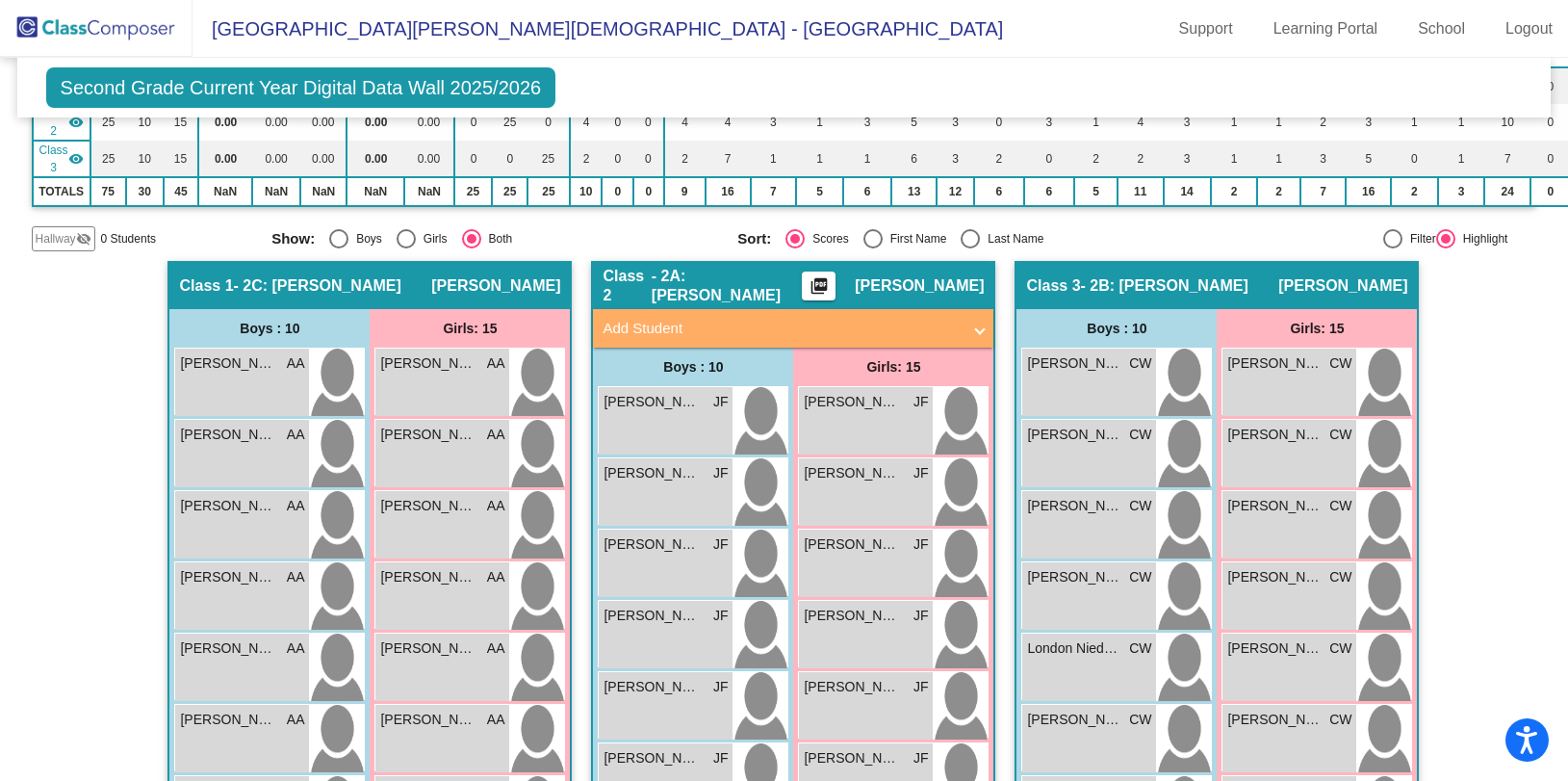 scroll, scrollTop: 0, scrollLeft: 0, axis: both 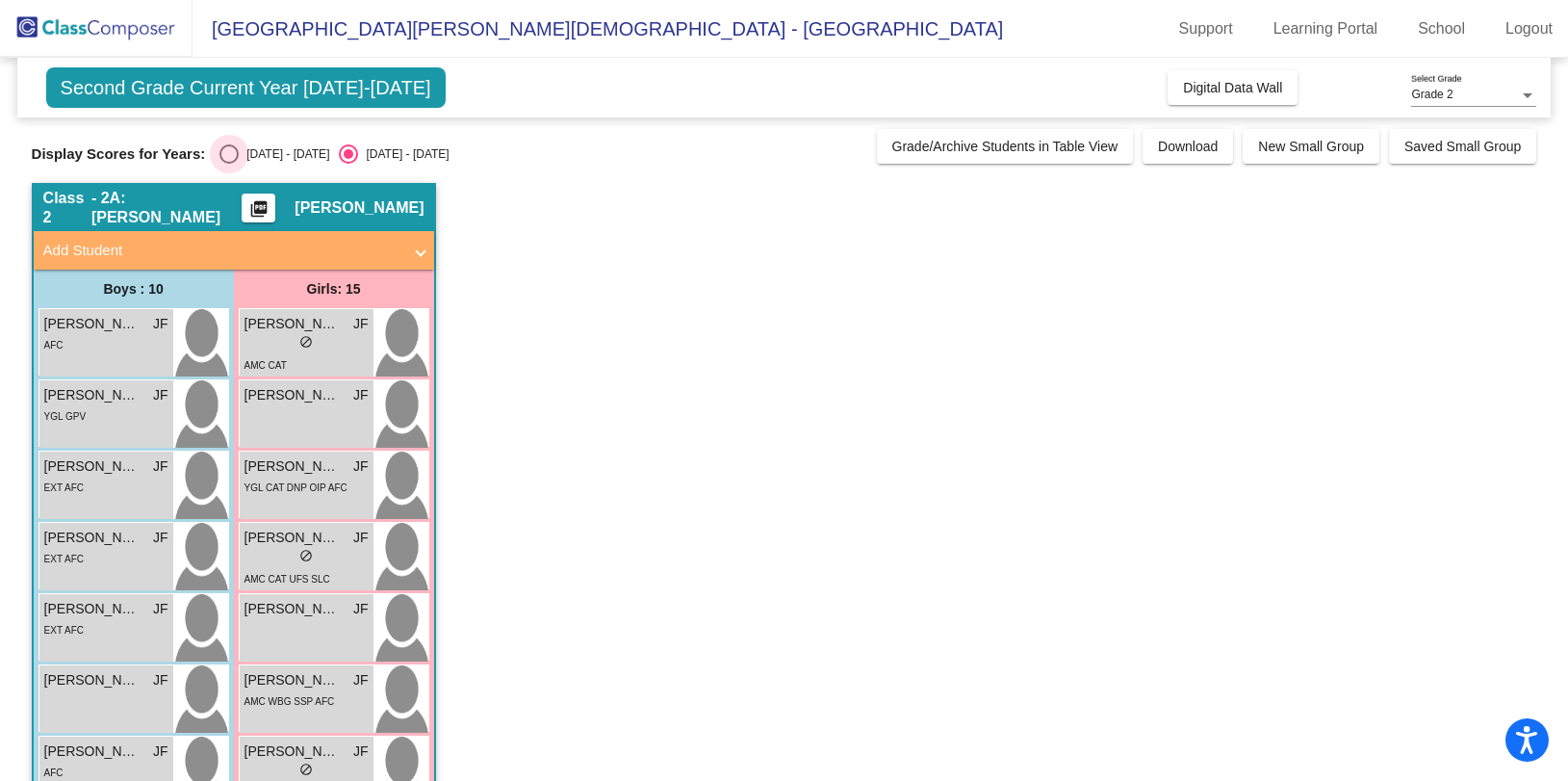 click at bounding box center (229, 154) 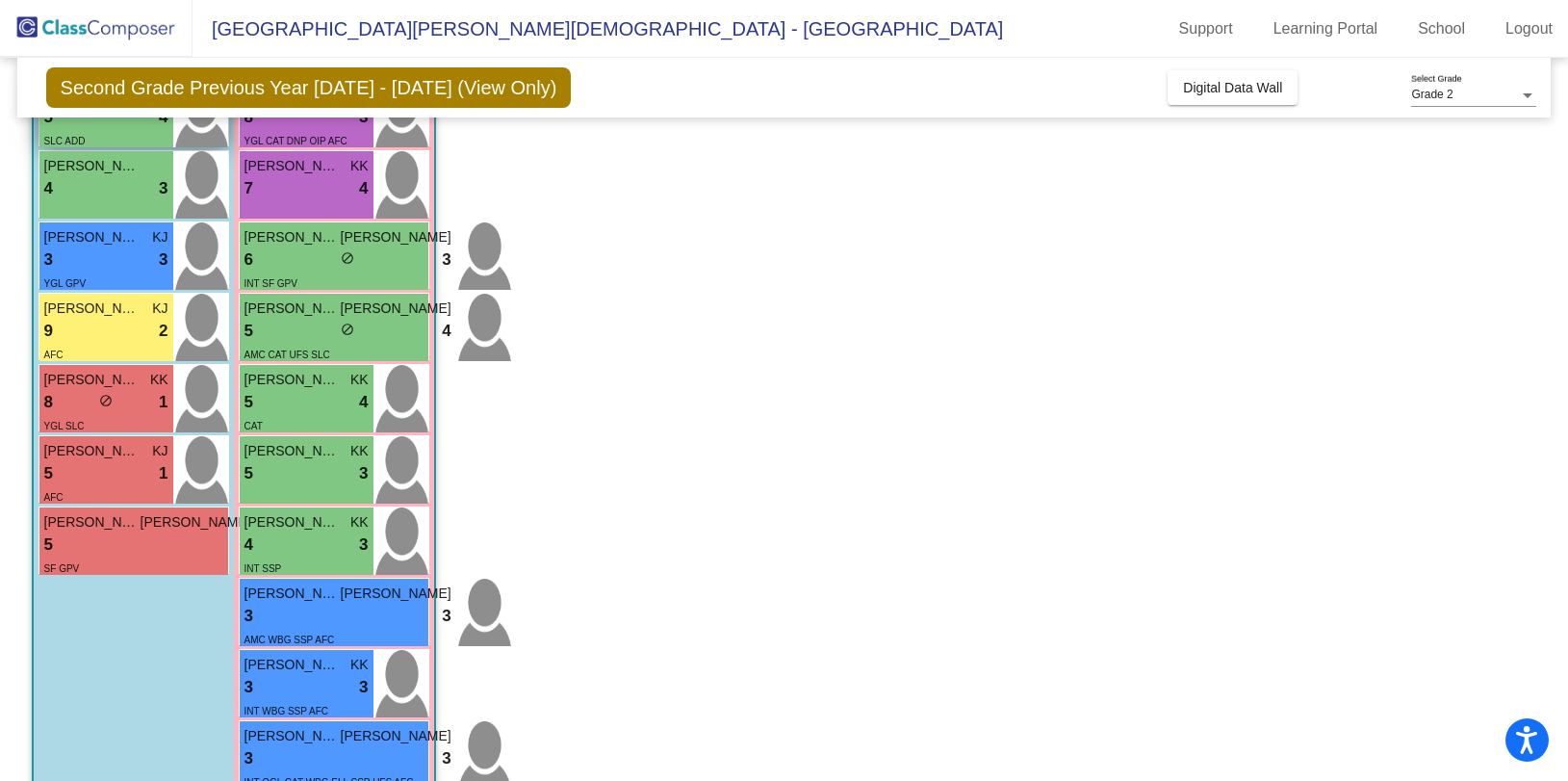 scroll, scrollTop: 627, scrollLeft: 0, axis: vertical 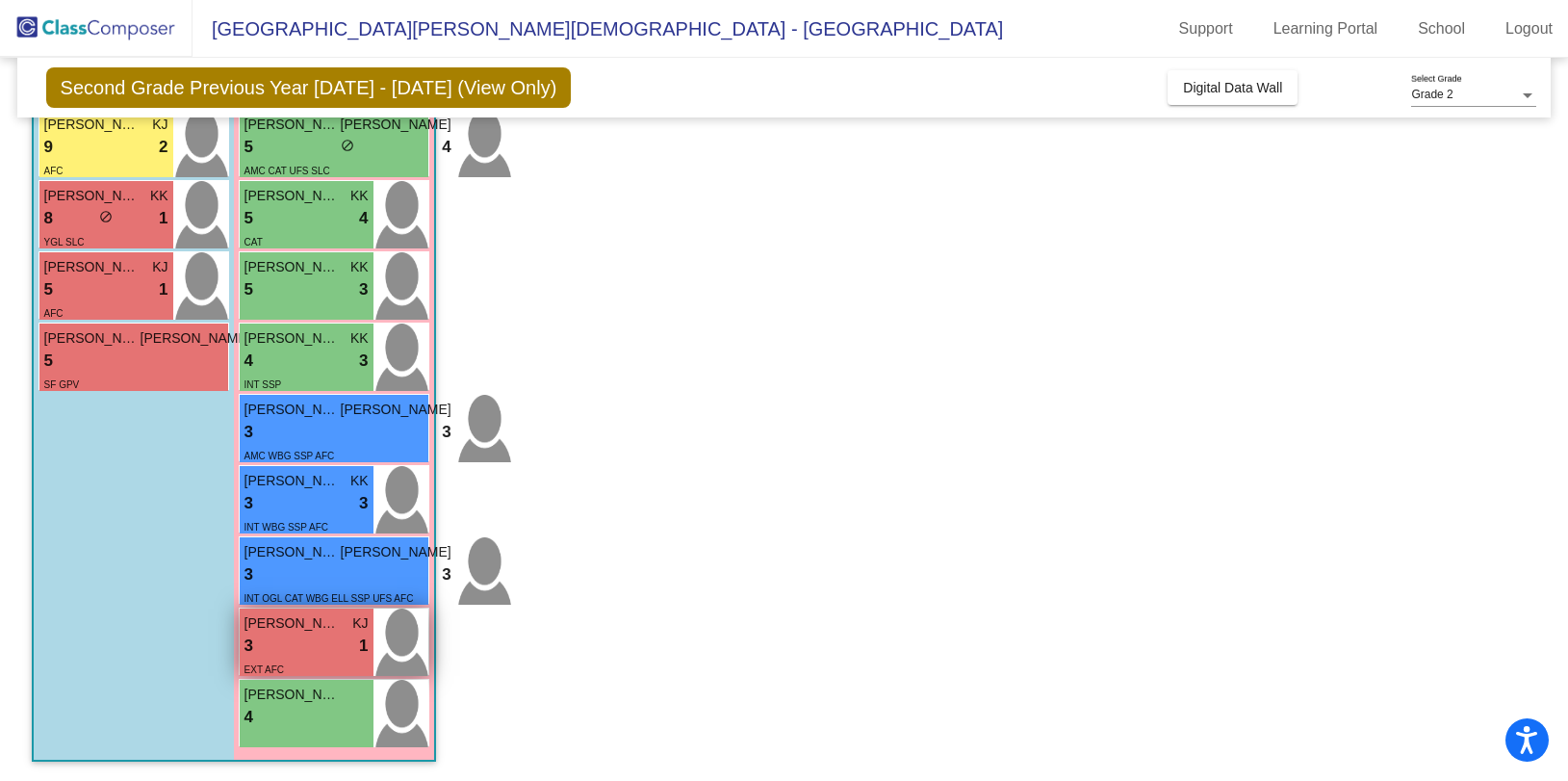 click on "3 lock do_not_disturb_alt 1" at bounding box center [306, 646] 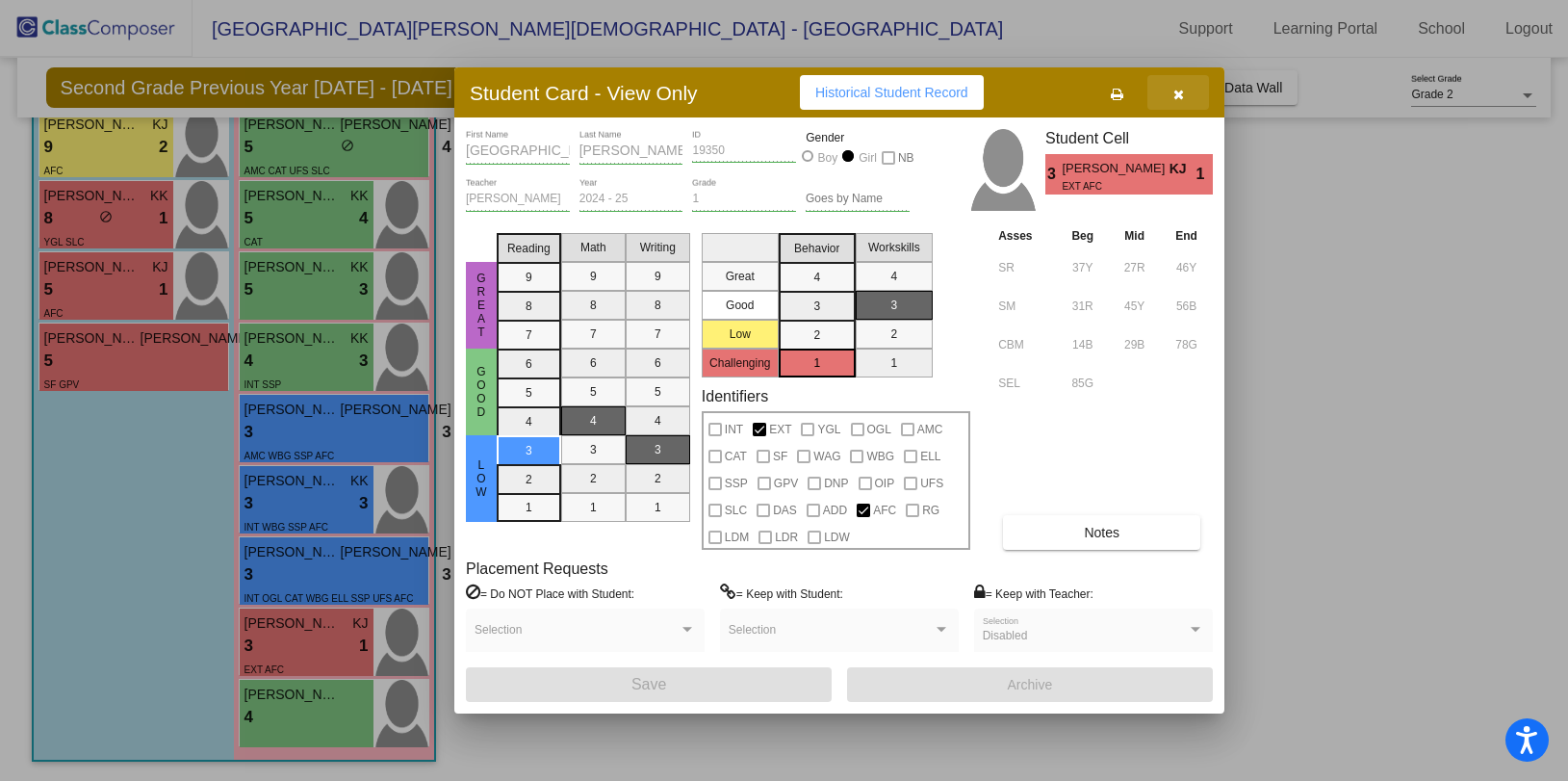 click at bounding box center [1178, 94] 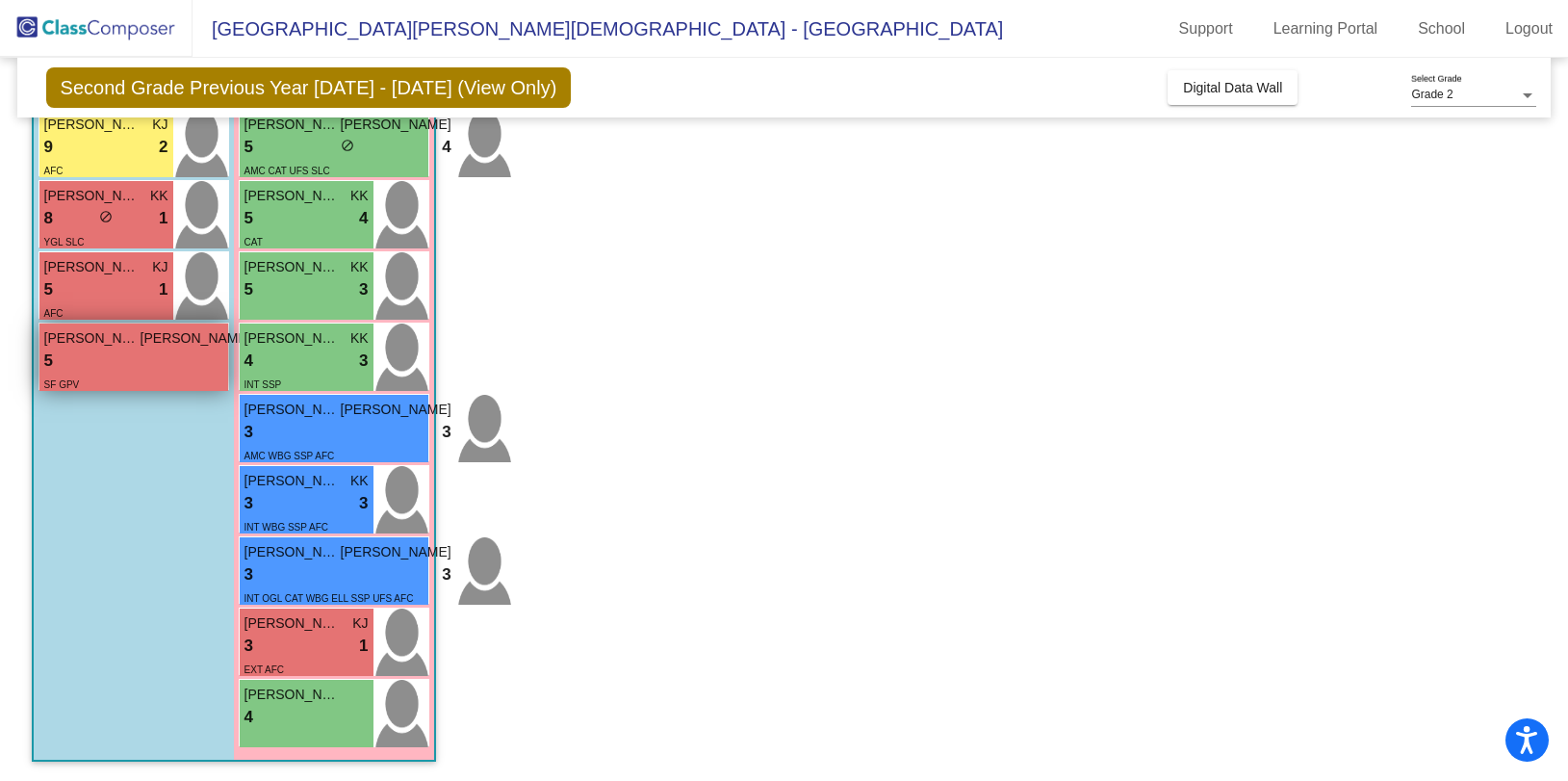 click on "SF GPV" at bounding box center (147, 383) 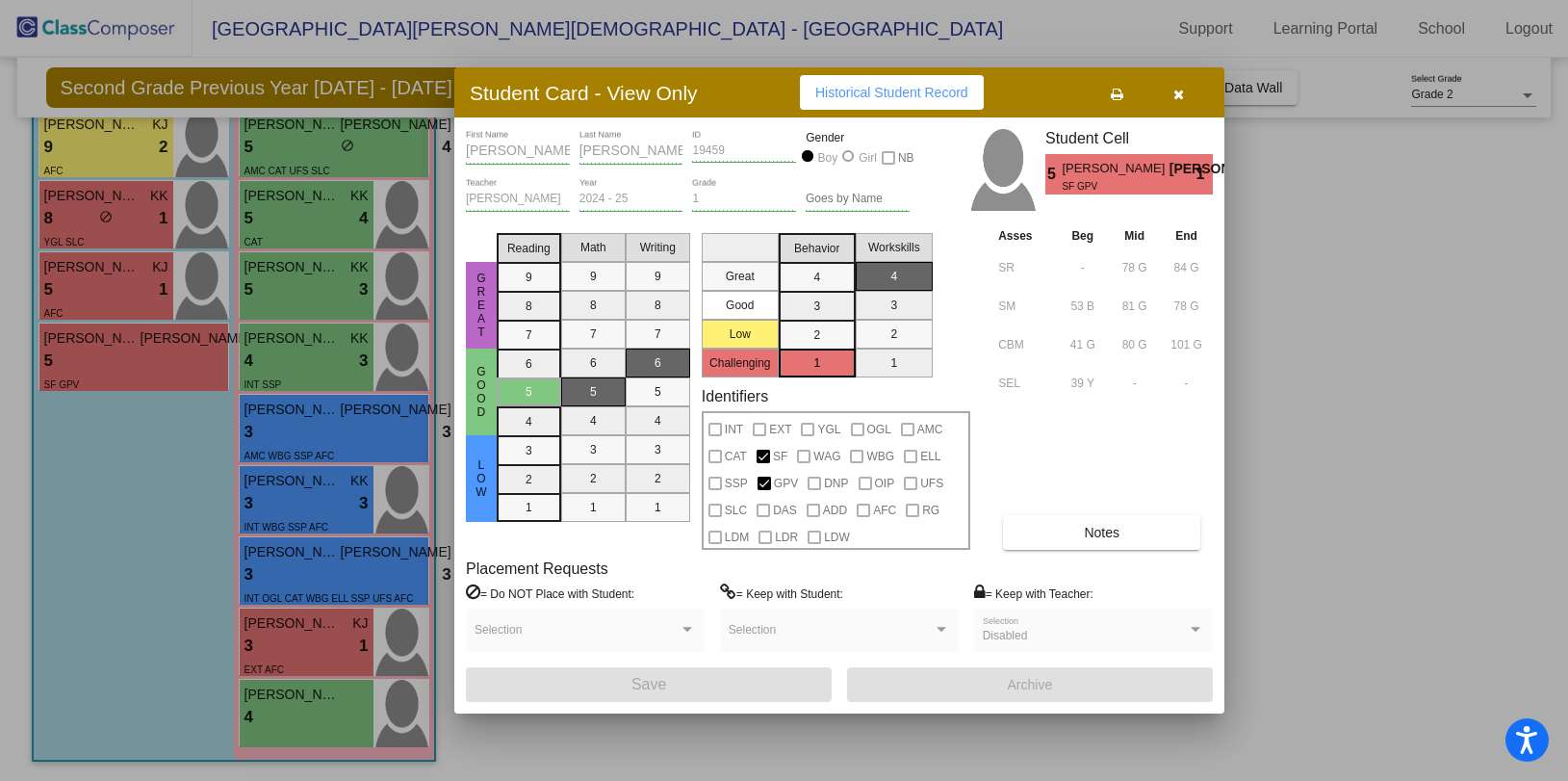 click at bounding box center [1178, 94] 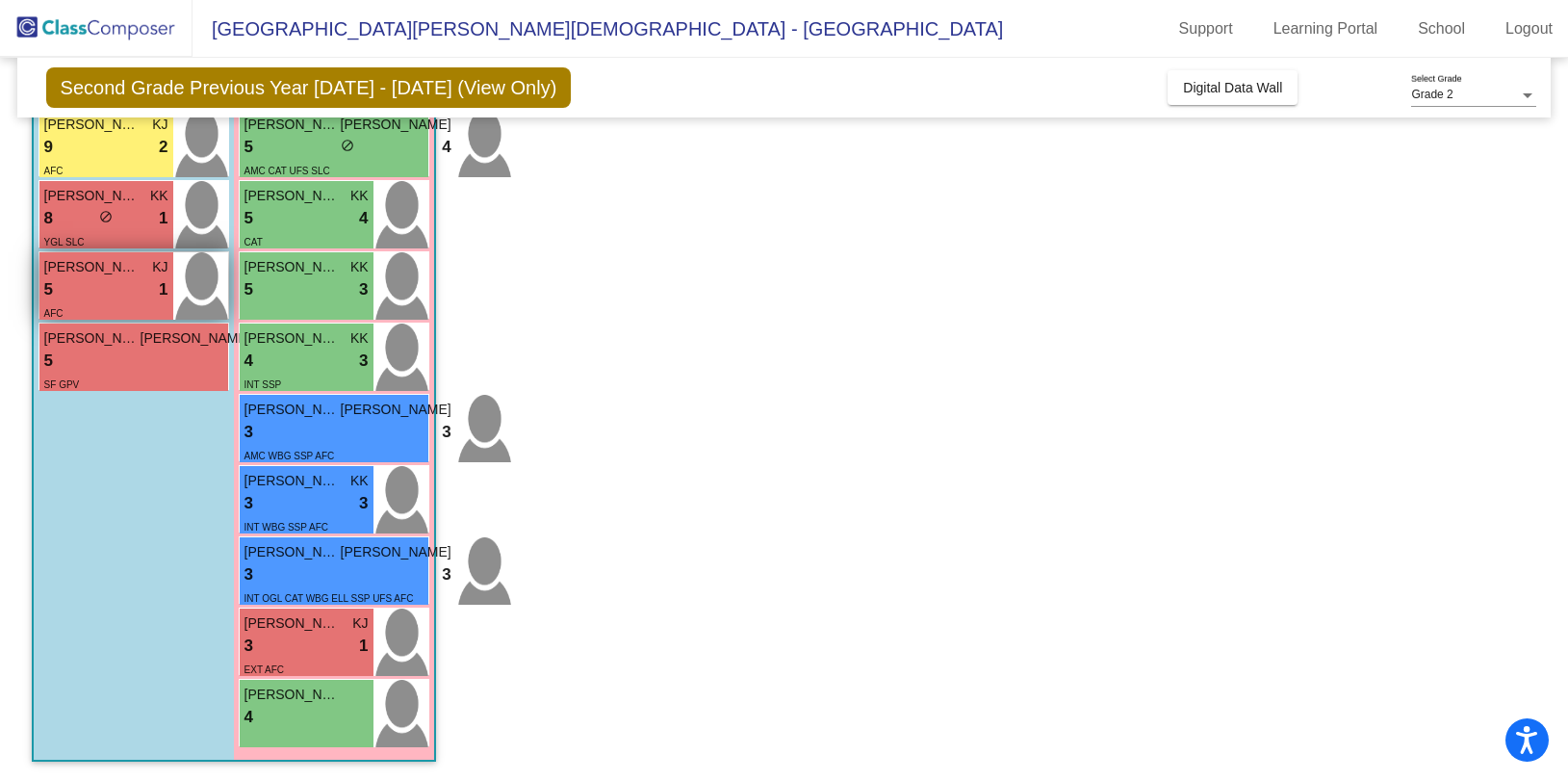 click on "5 lock do_not_disturb_alt 1" at bounding box center (106, 290) 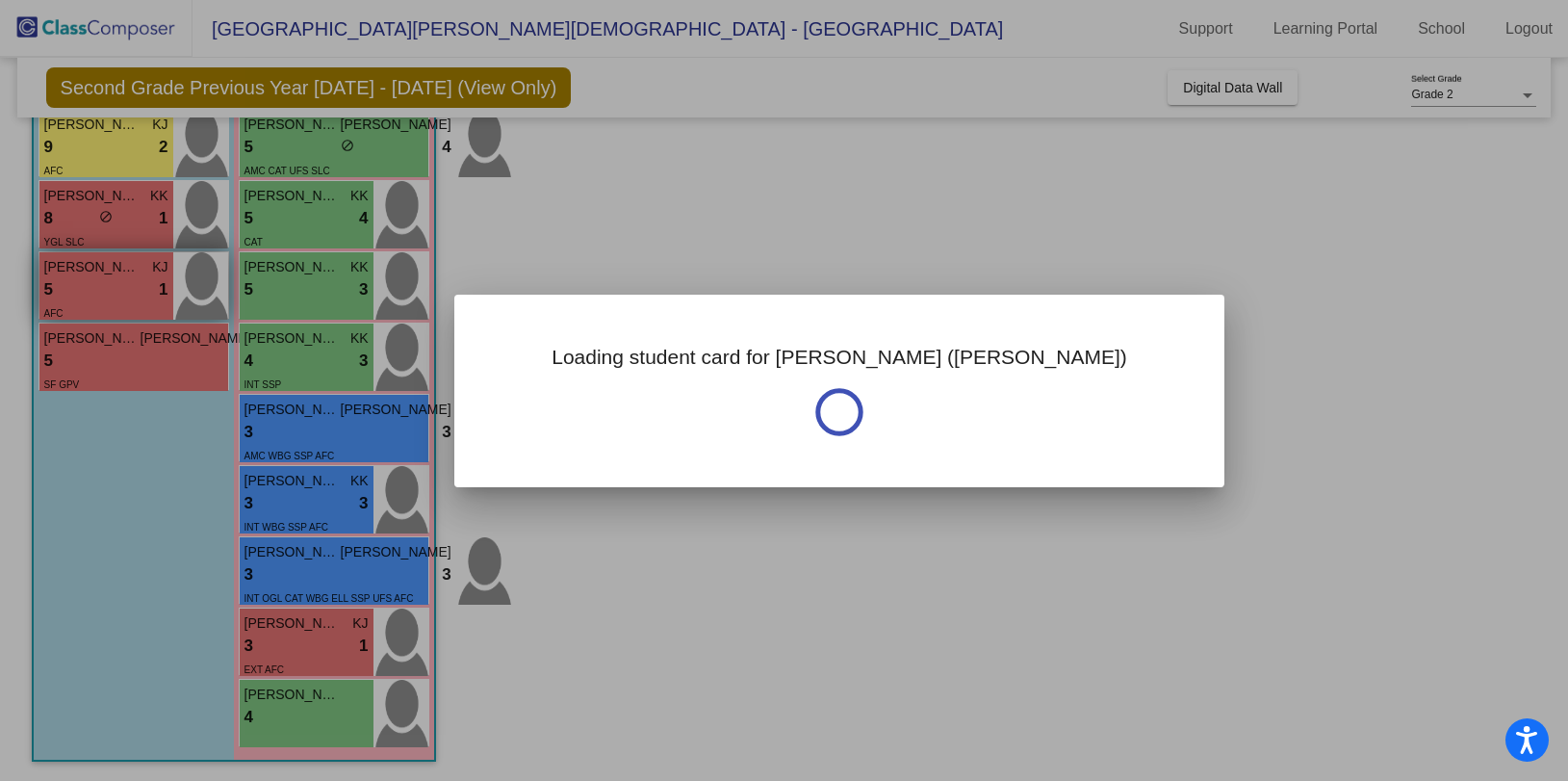 click at bounding box center [784, 390] 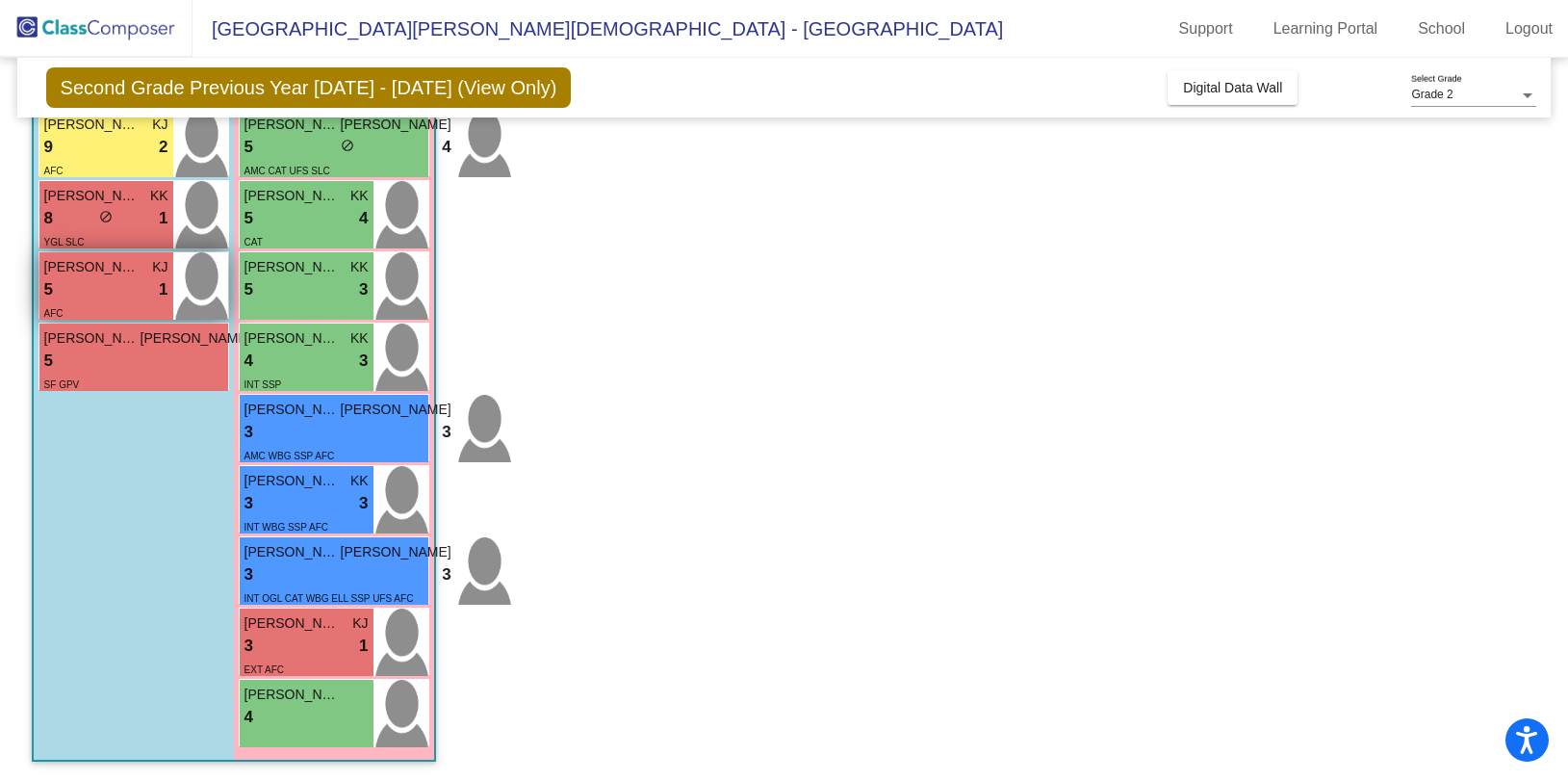 click on "5 lock do_not_disturb_alt 1" at bounding box center (106, 290) 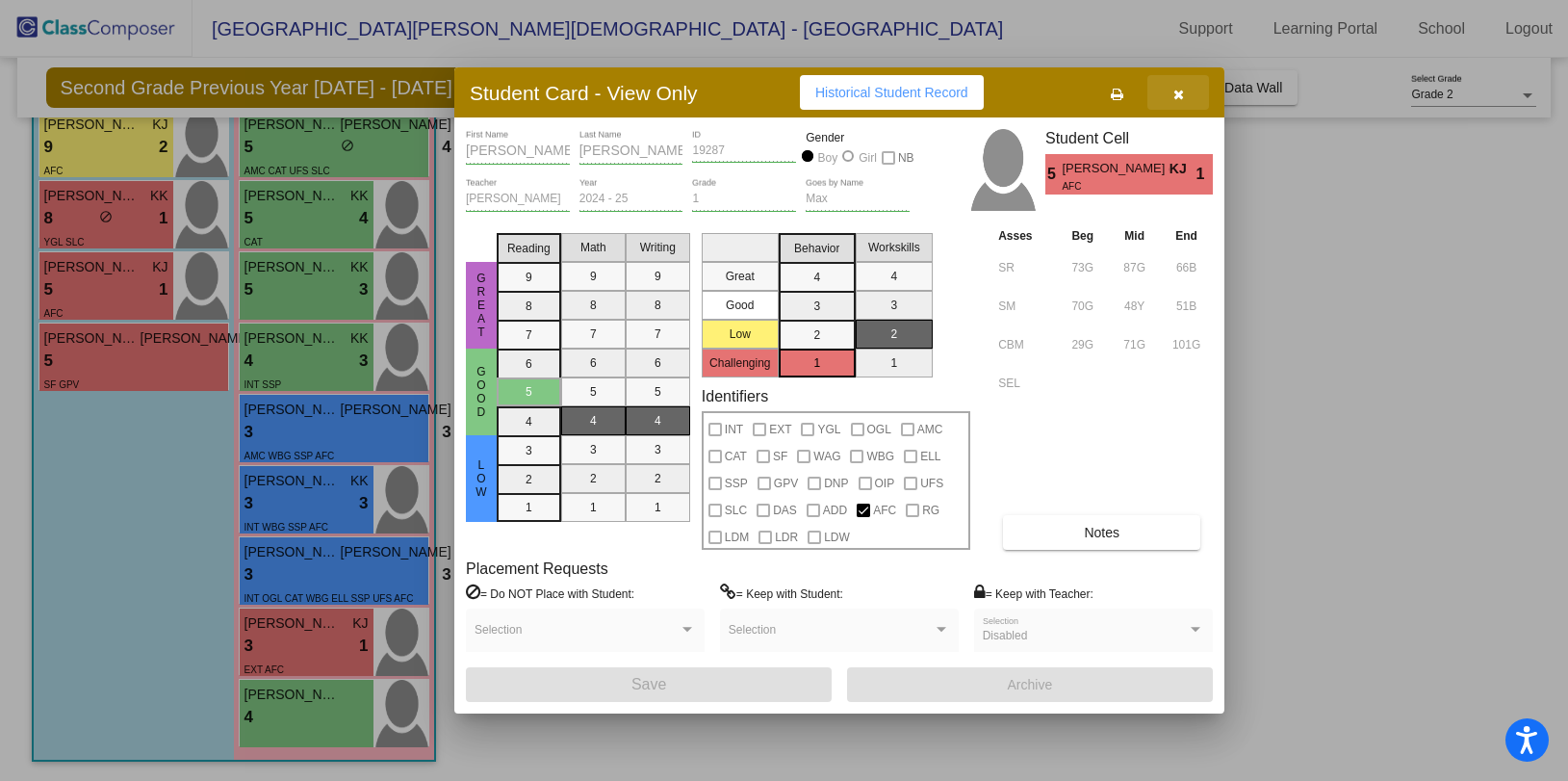 click at bounding box center (1178, 94) 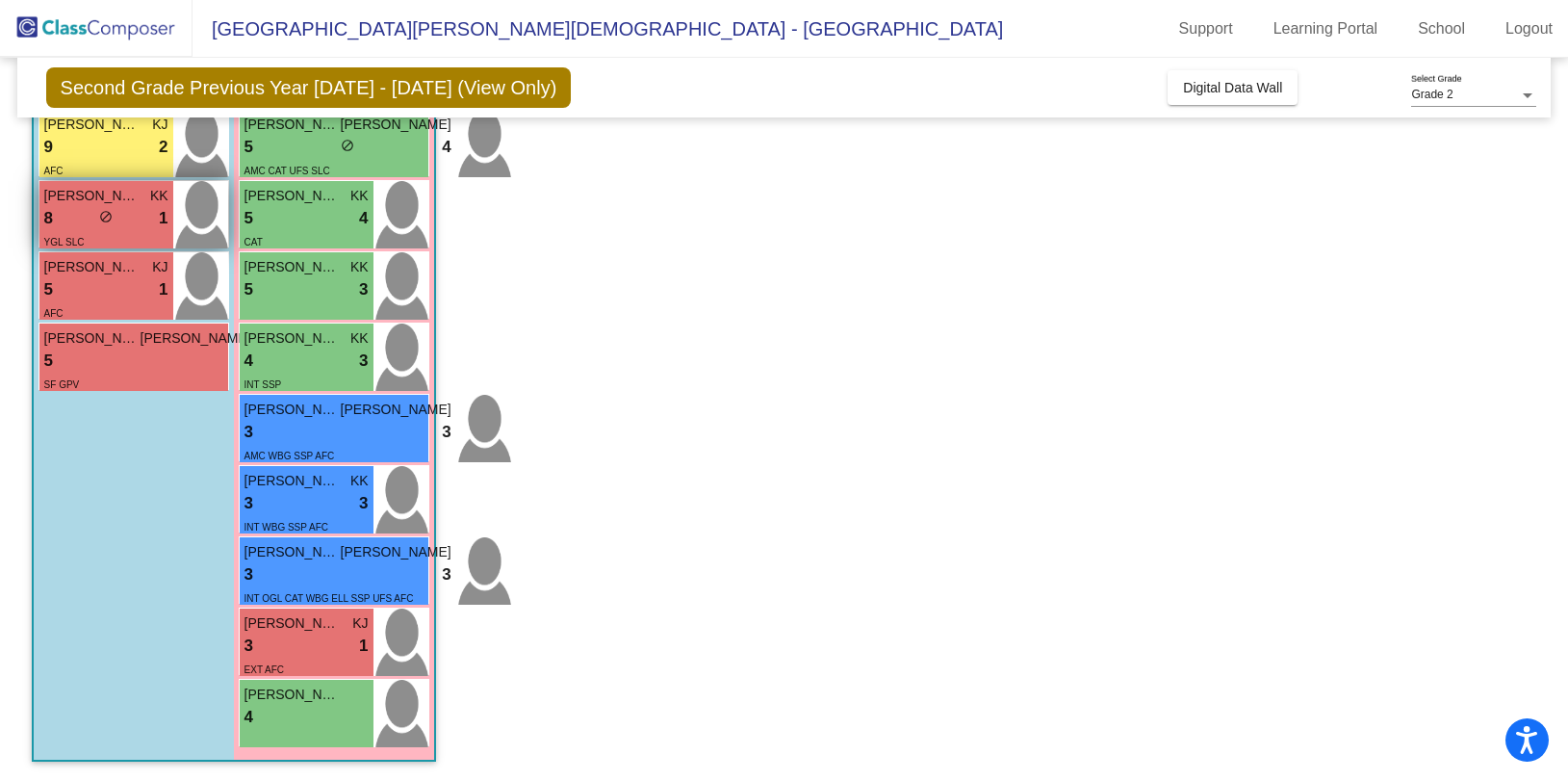 click at bounding box center (200, 215) 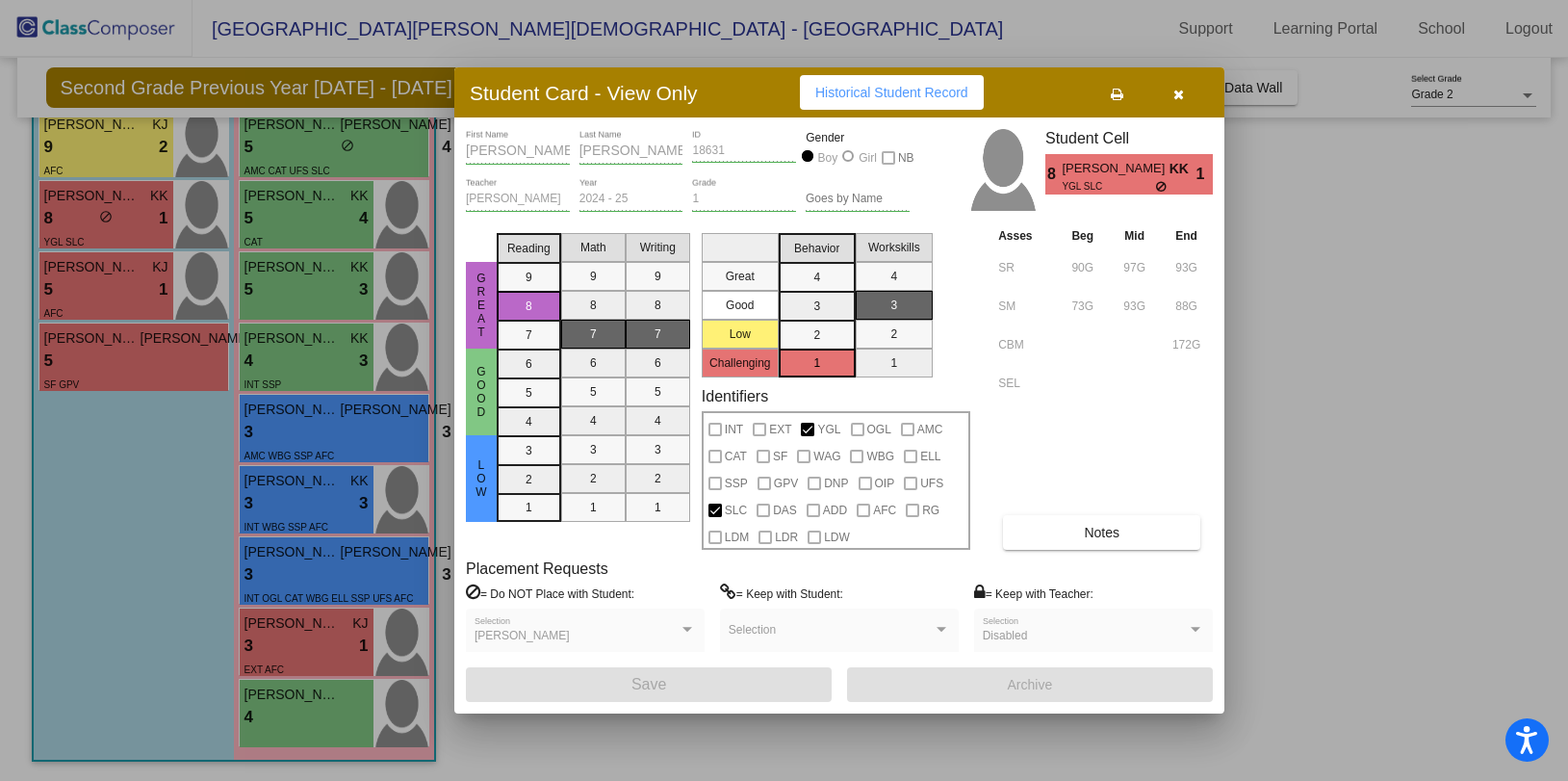 click at bounding box center (1178, 92) 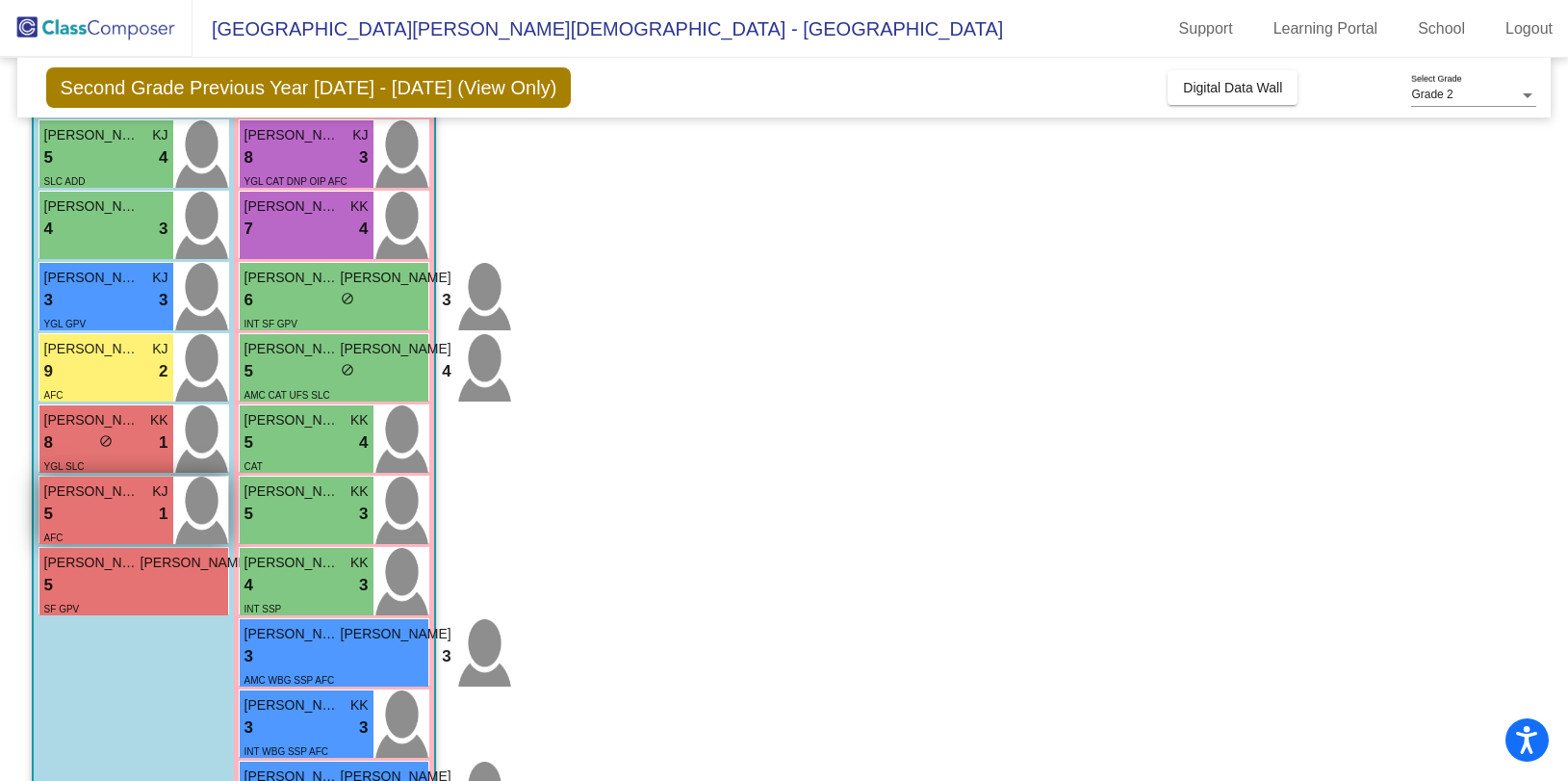 scroll, scrollTop: 360, scrollLeft: 0, axis: vertical 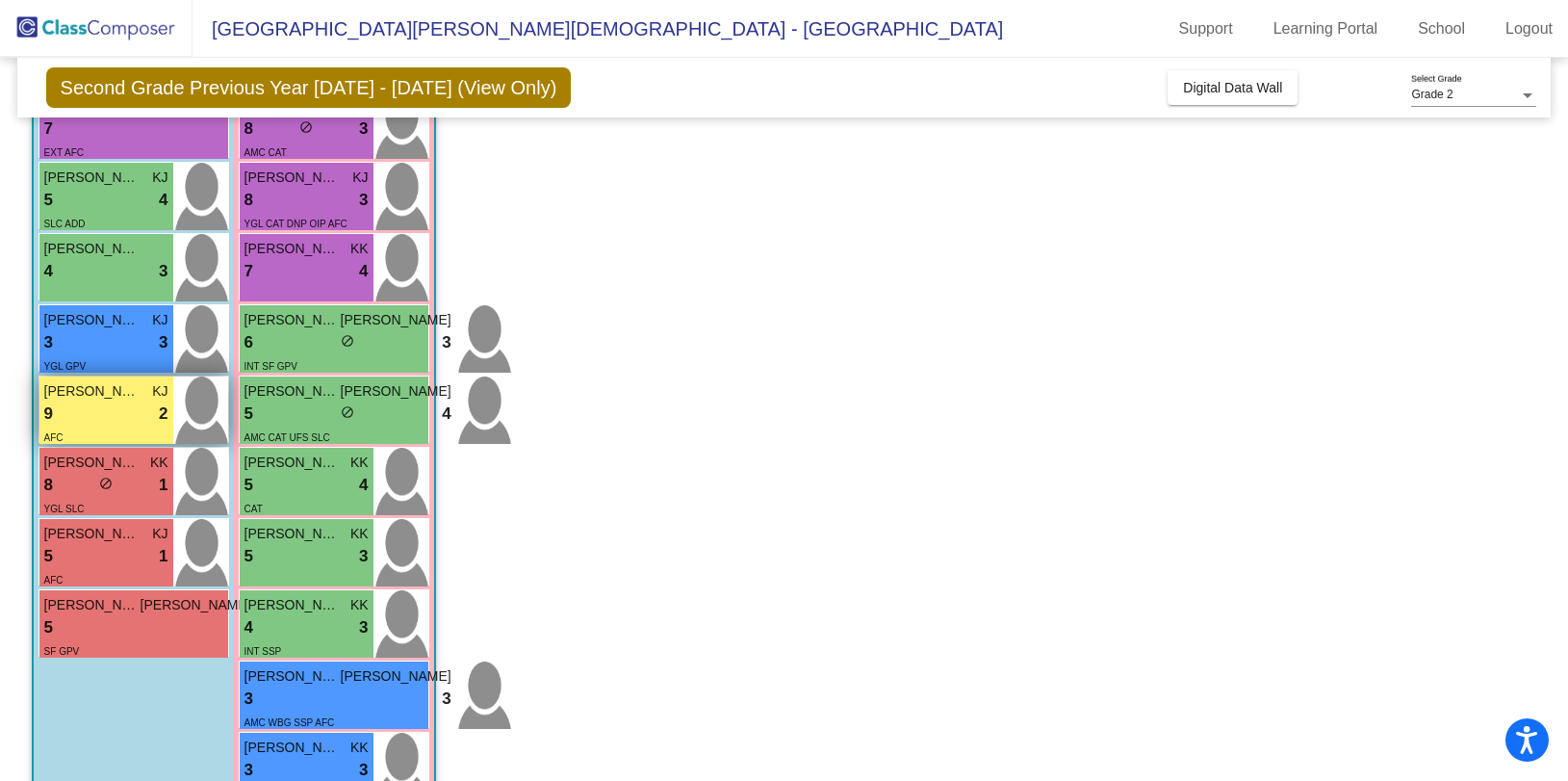 click on "9 lock do_not_disturb_alt 2" at bounding box center [106, 414] 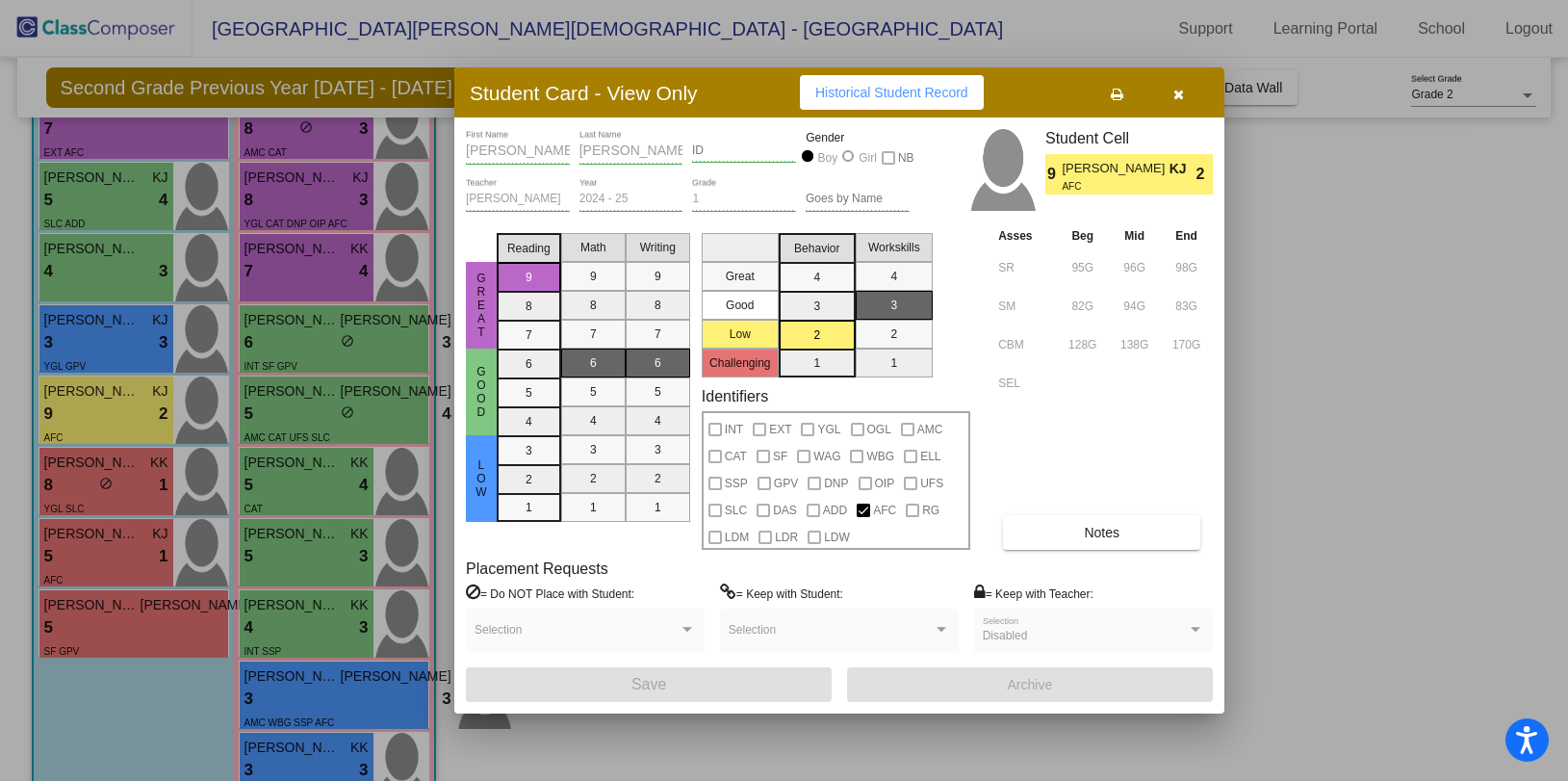click at bounding box center (1178, 94) 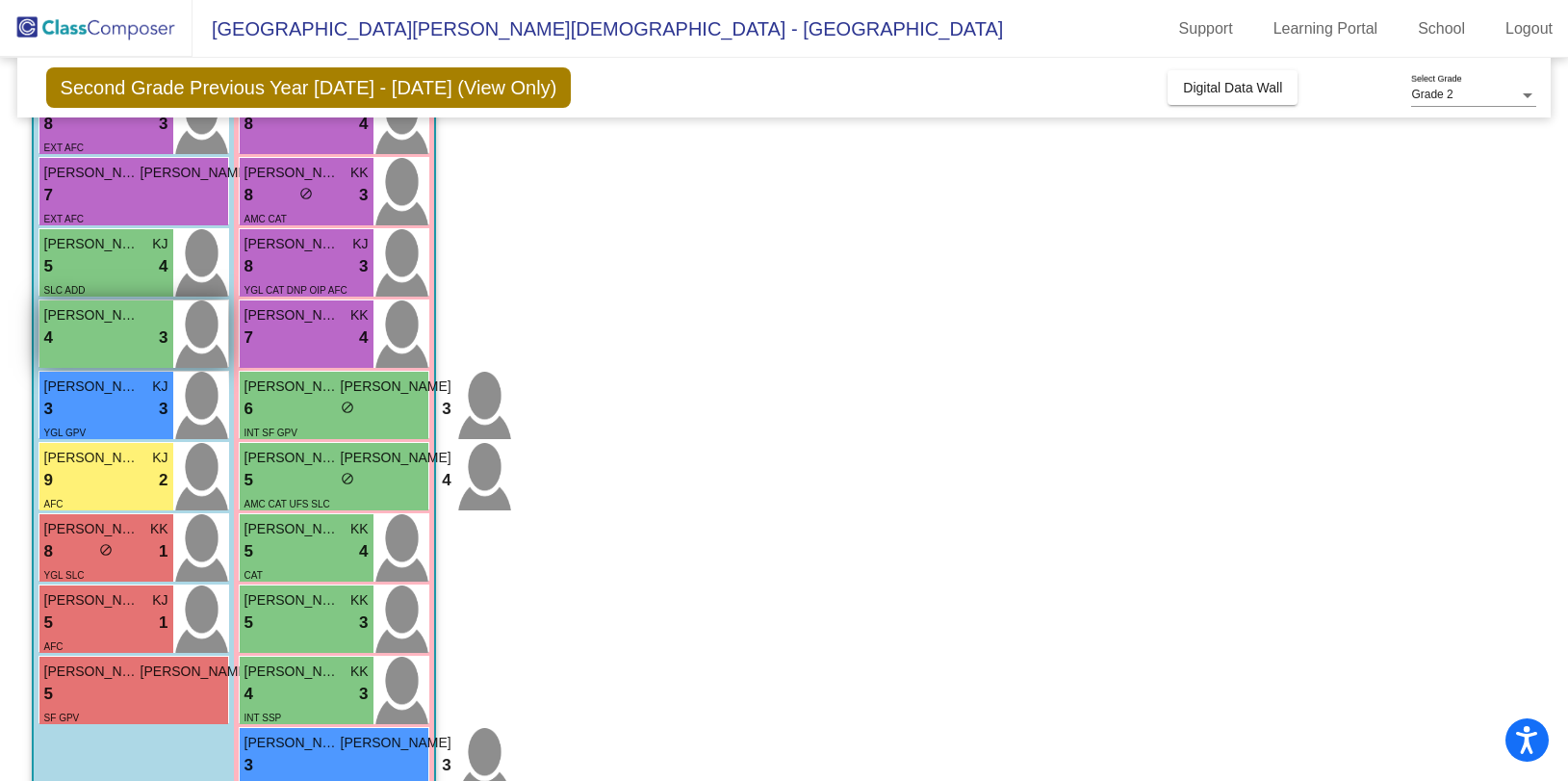 click on "4 lock do_not_disturb_alt 3" at bounding box center (106, 338) 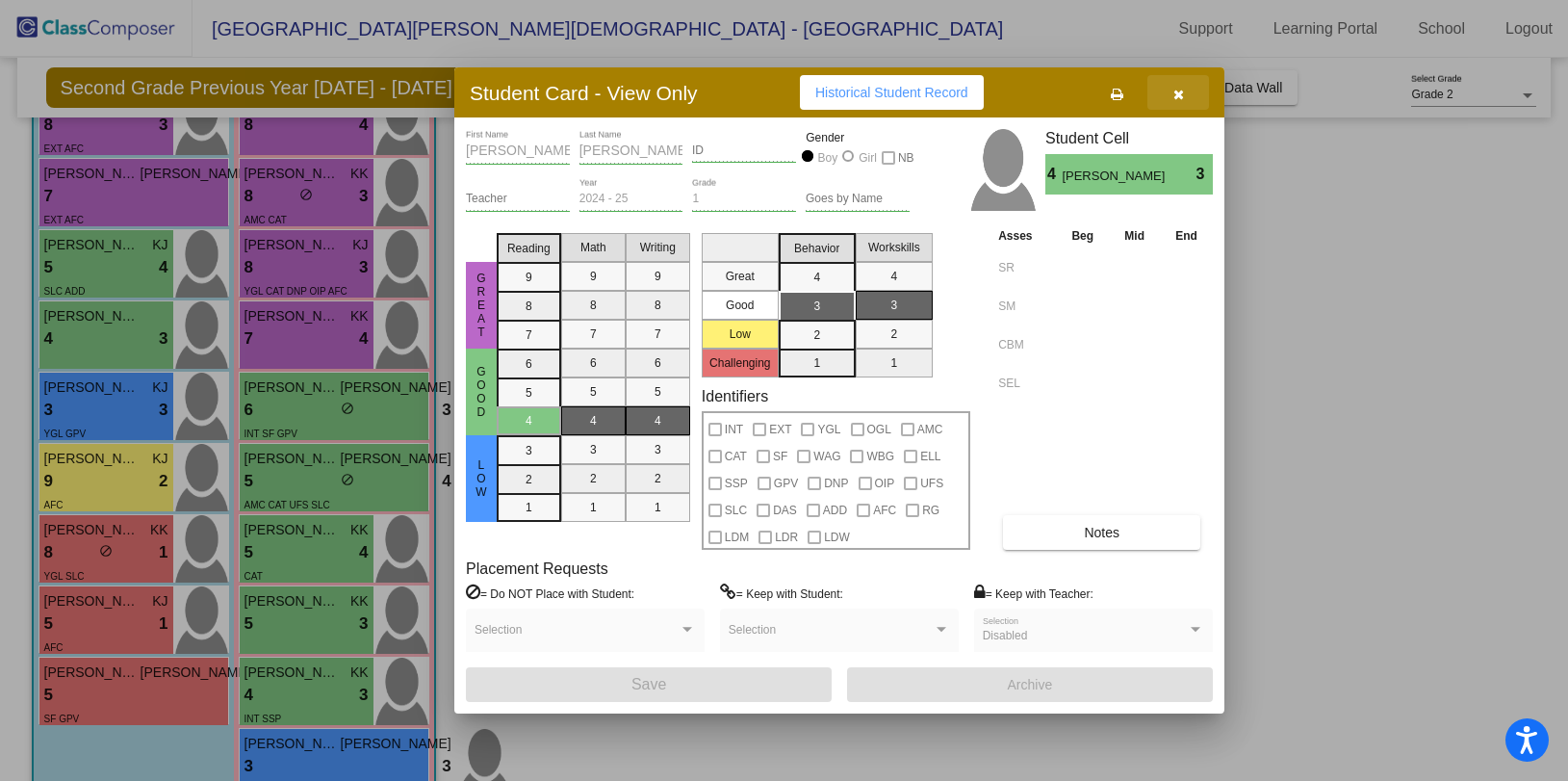 click at bounding box center (1178, 94) 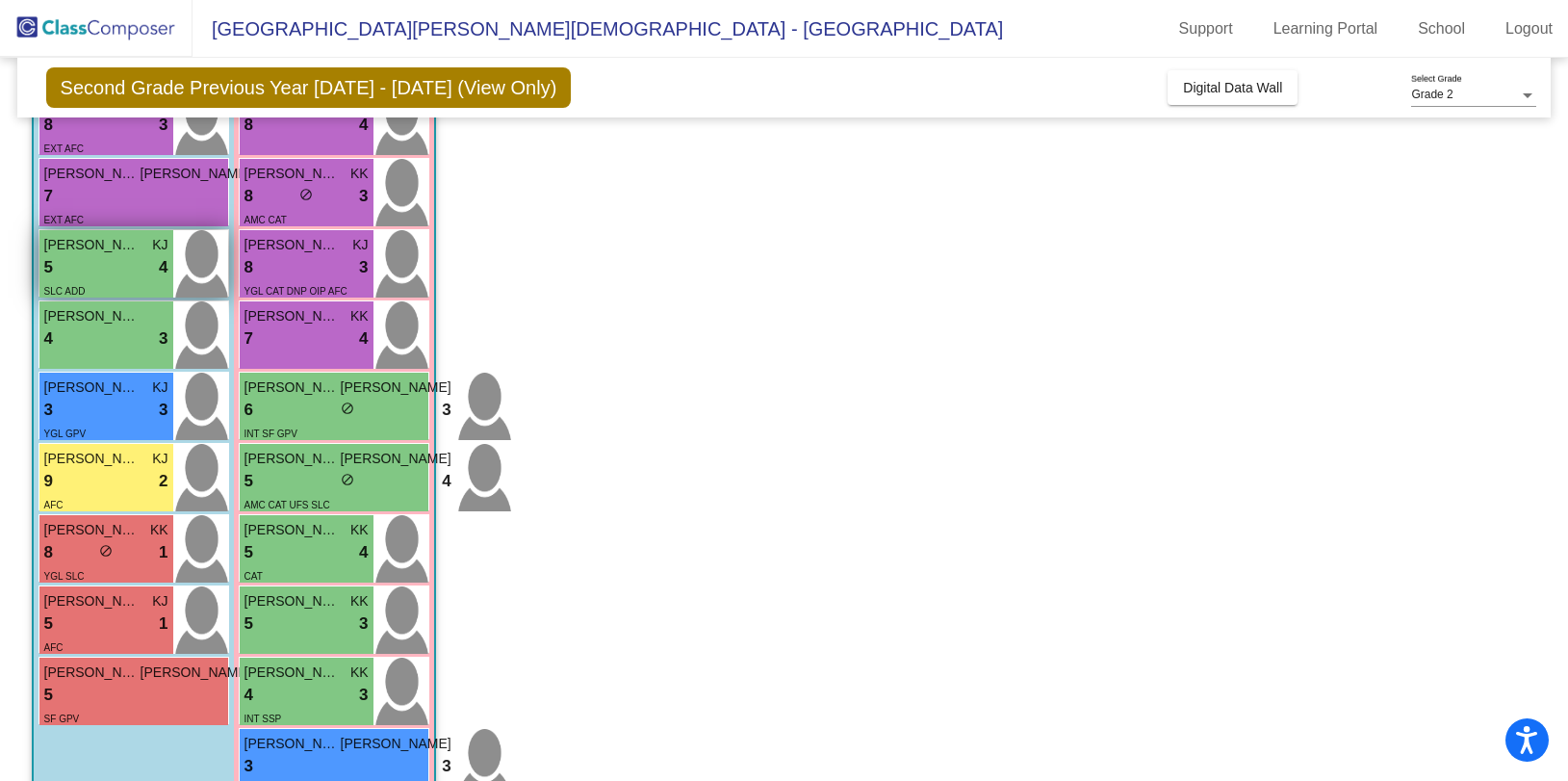 click on "5 lock do_not_disturb_alt 4" at bounding box center (106, 268) 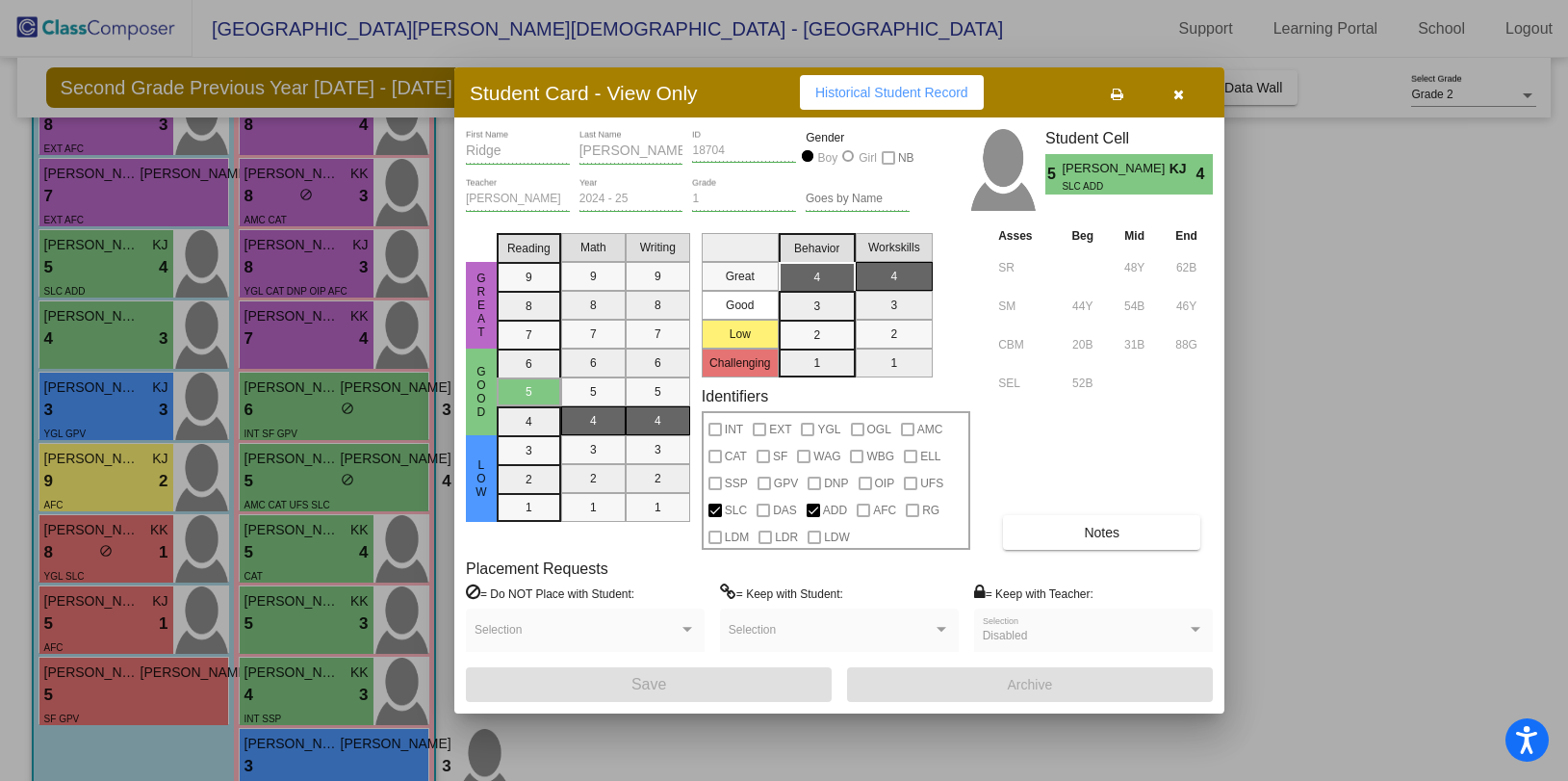 click at bounding box center [1178, 94] 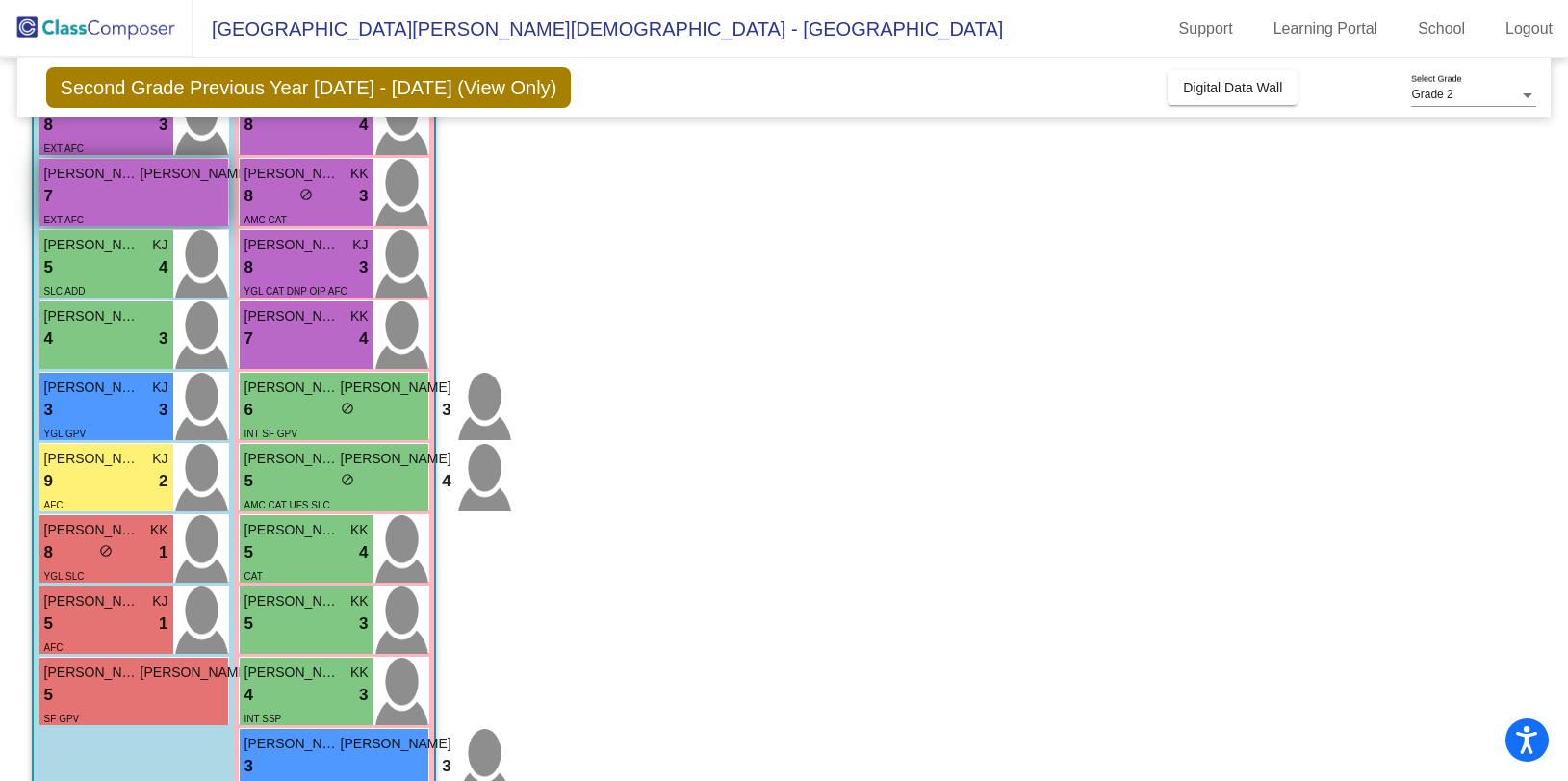 click on "7 lock do_not_disturb_alt 3" at bounding box center [147, 196] 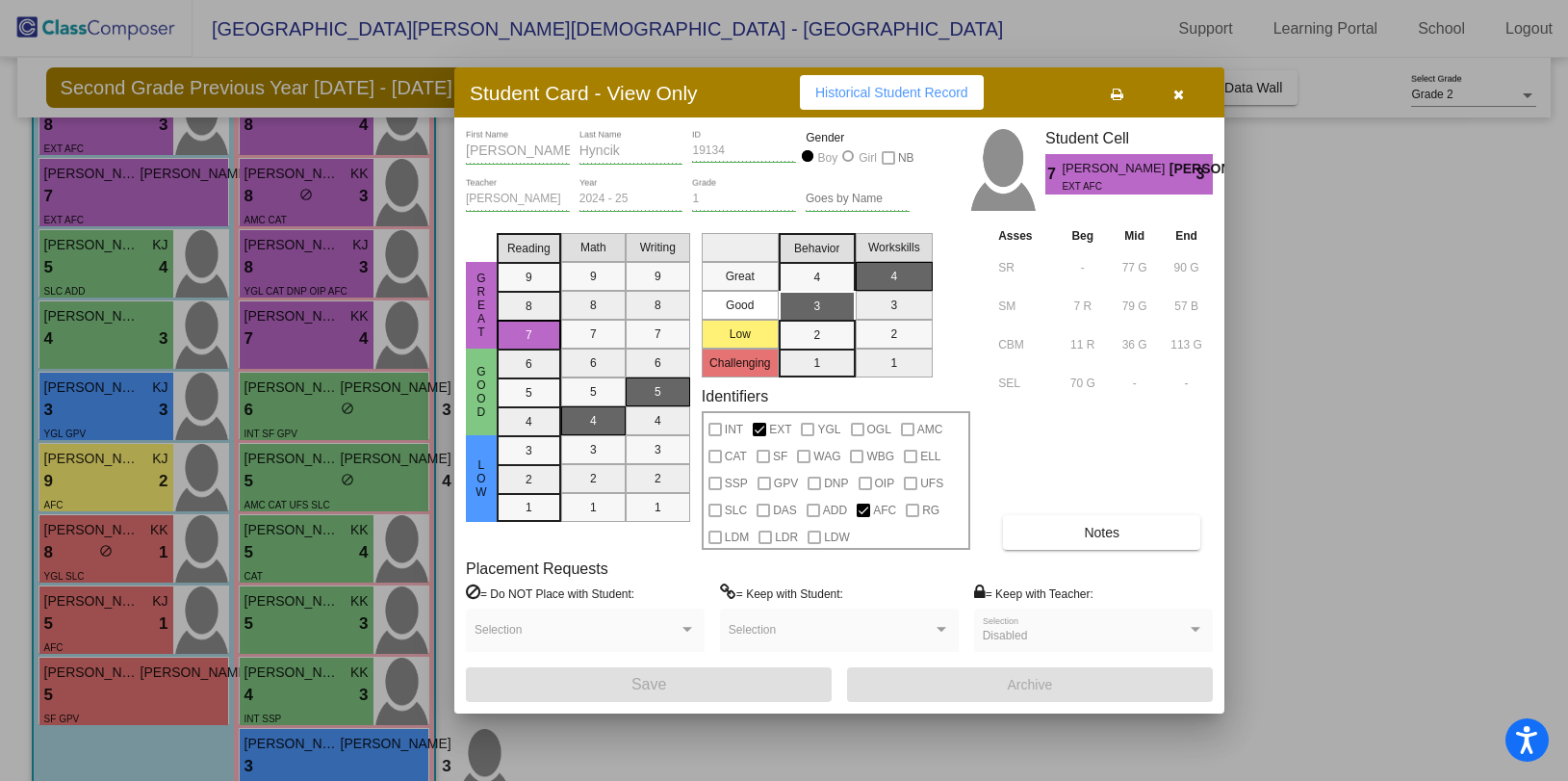 click at bounding box center [1178, 94] 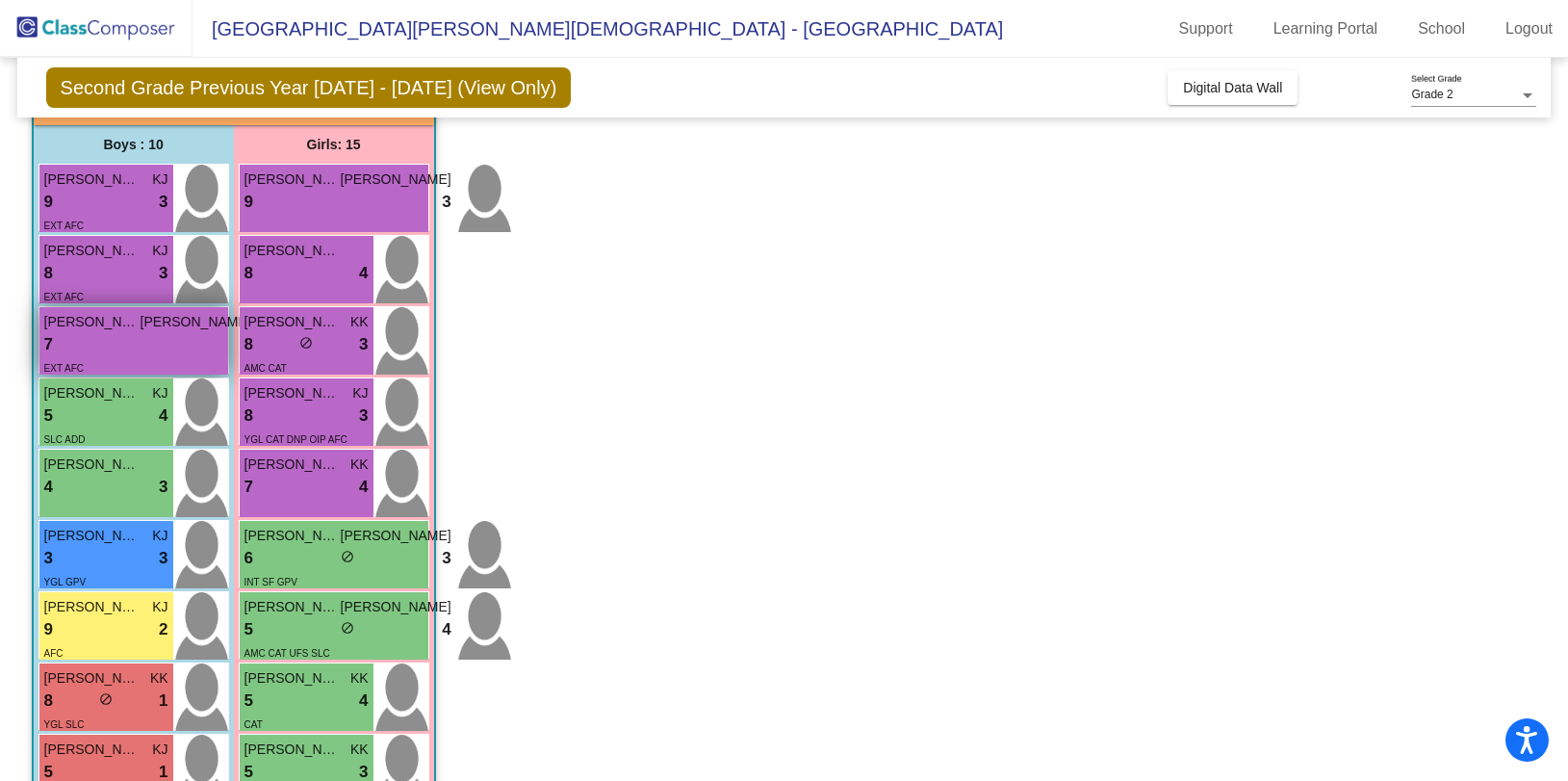 scroll, scrollTop: 143, scrollLeft: 0, axis: vertical 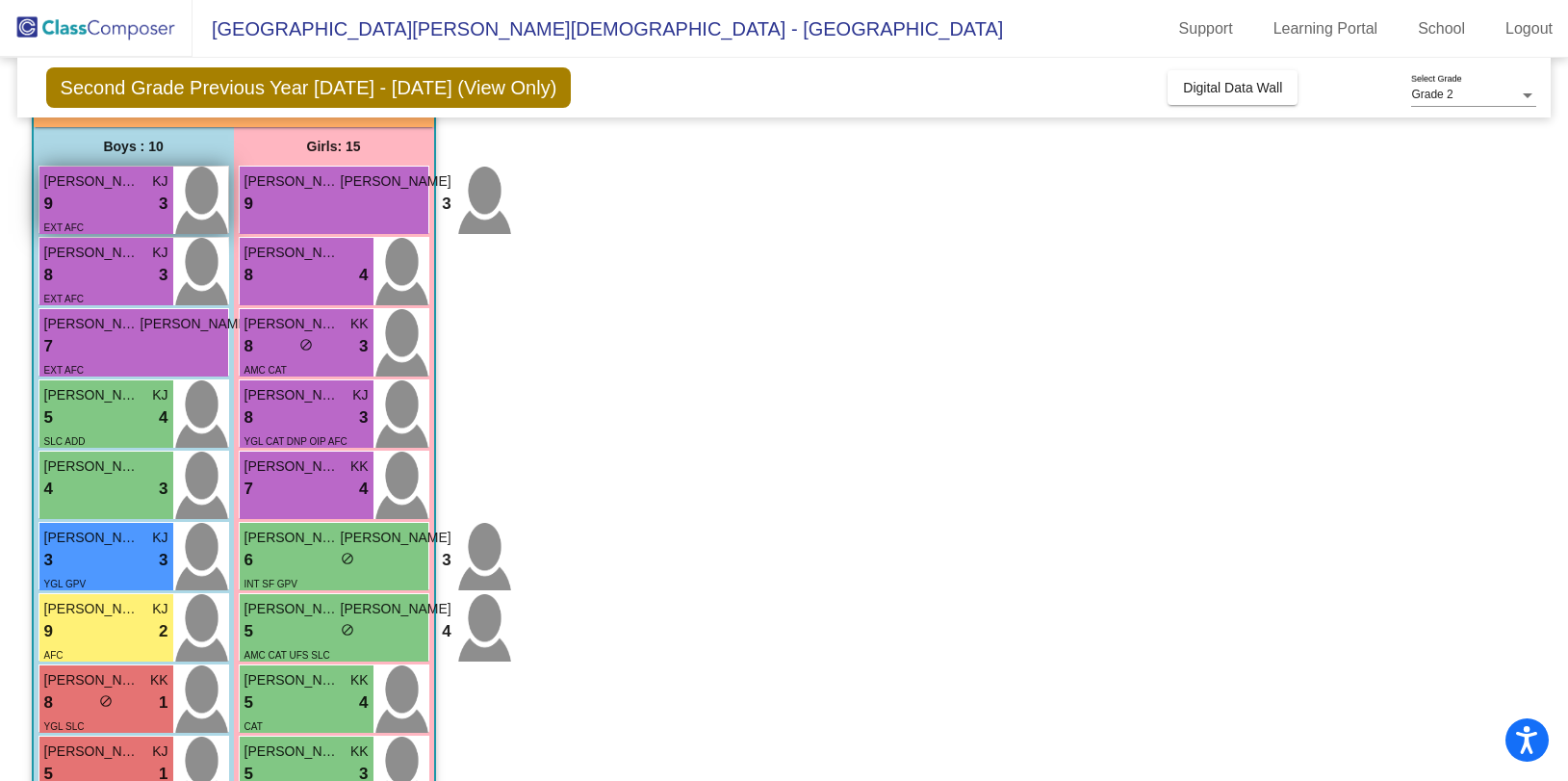 click on "9 lock do_not_disturb_alt 3" at bounding box center (106, 204) 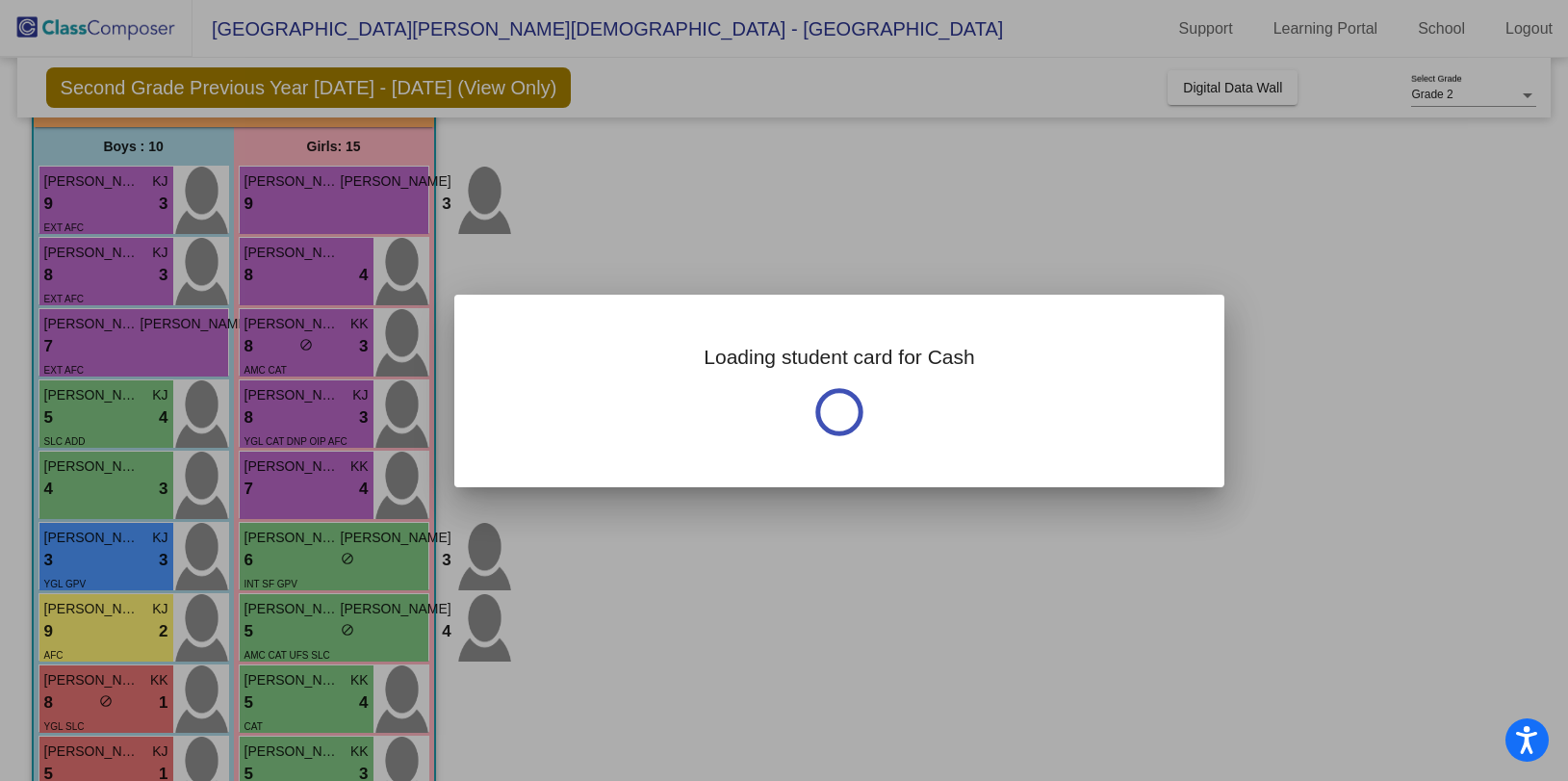 scroll, scrollTop: 0, scrollLeft: 0, axis: both 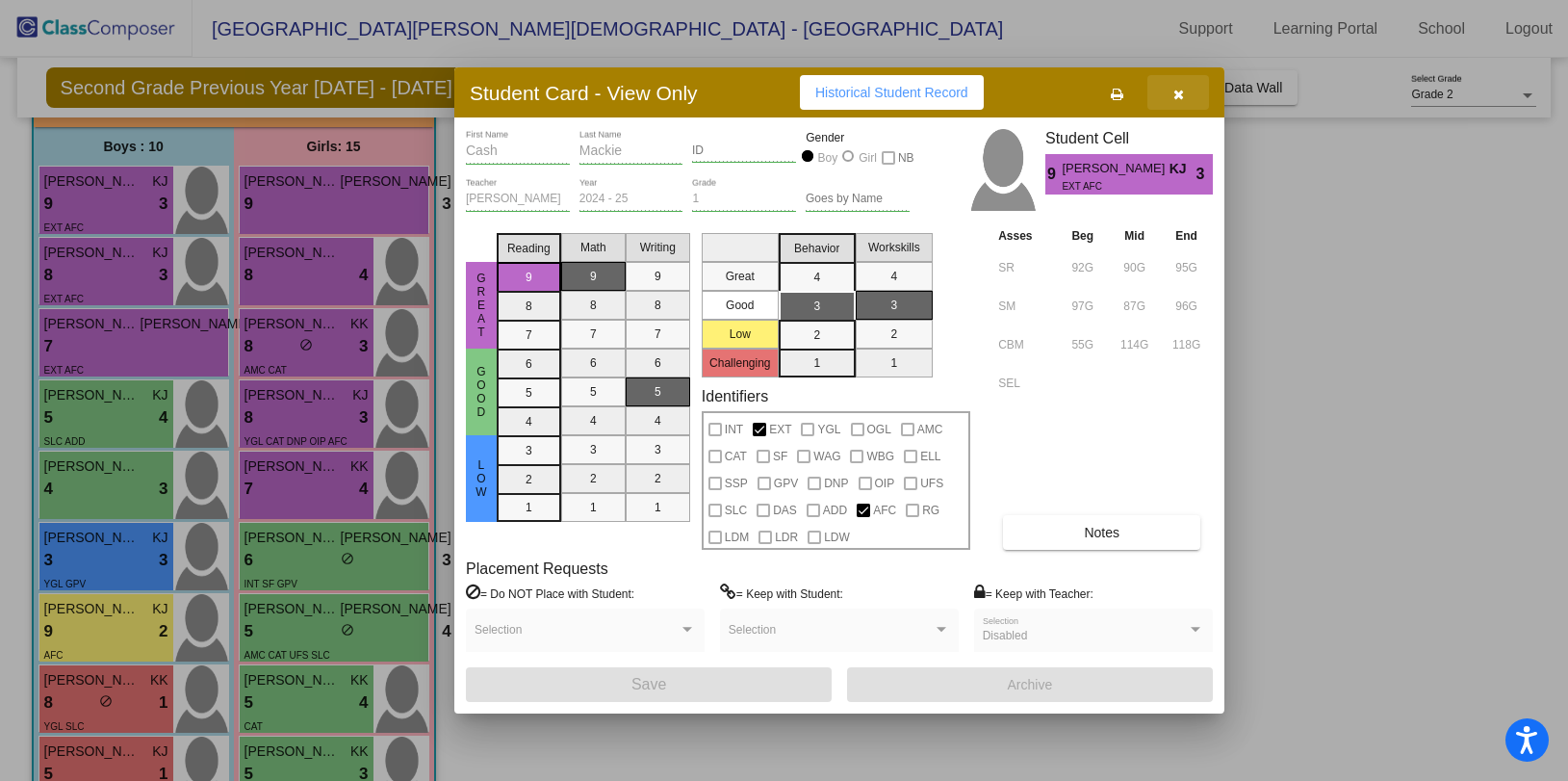 click at bounding box center [1178, 94] 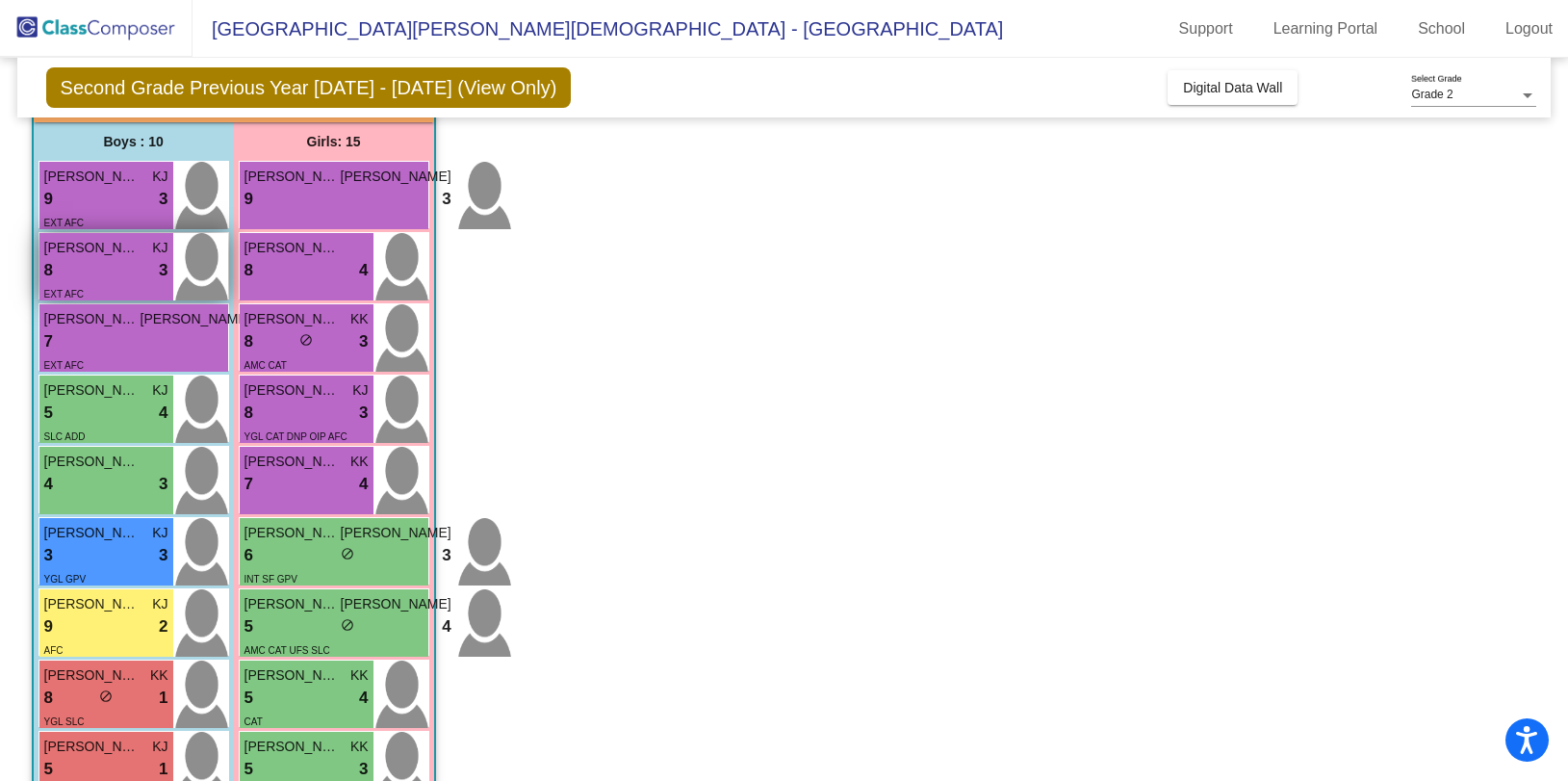 scroll, scrollTop: 150, scrollLeft: 0, axis: vertical 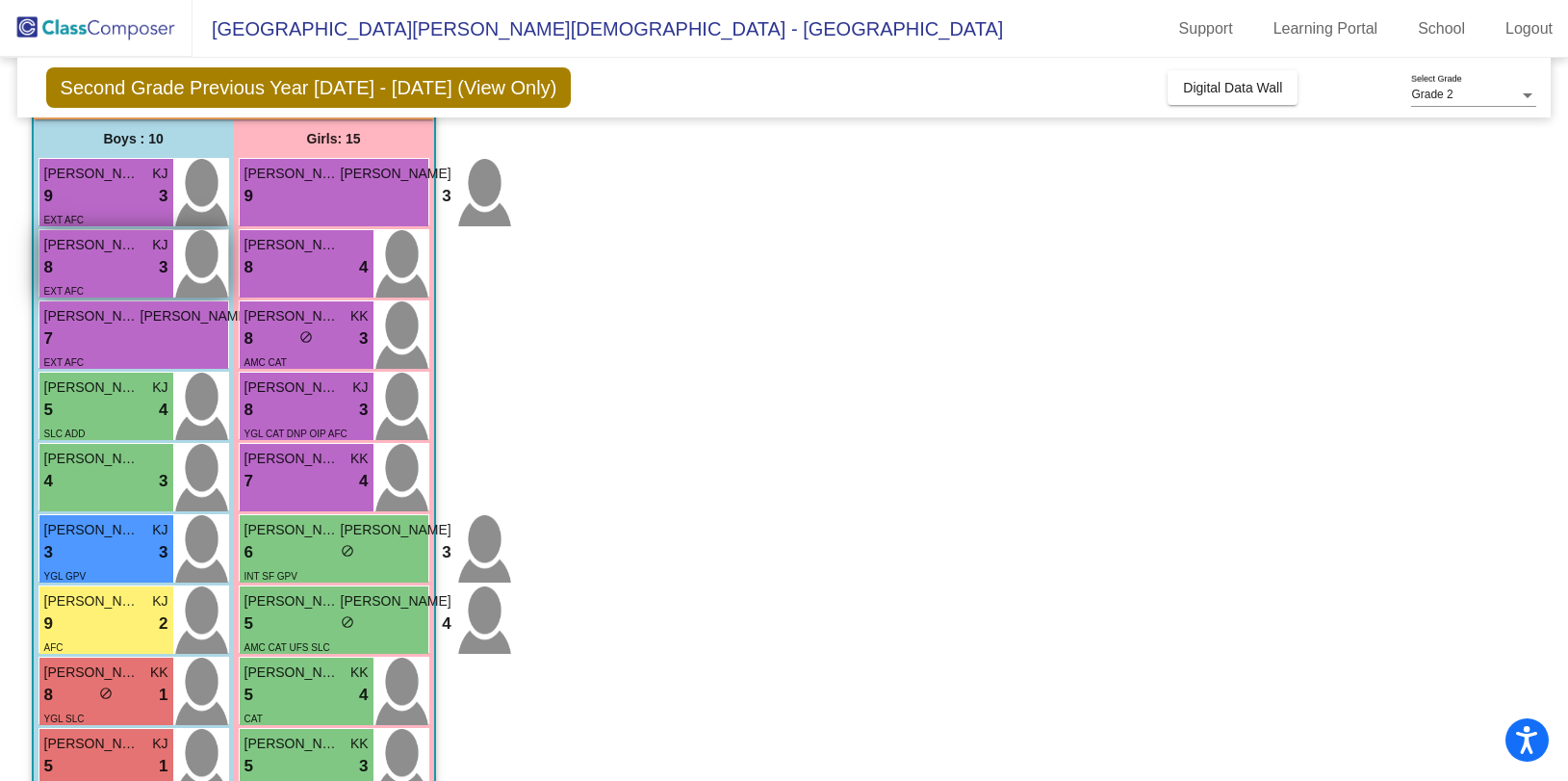 click on "8 lock do_not_disturb_alt 3" at bounding box center [106, 268] 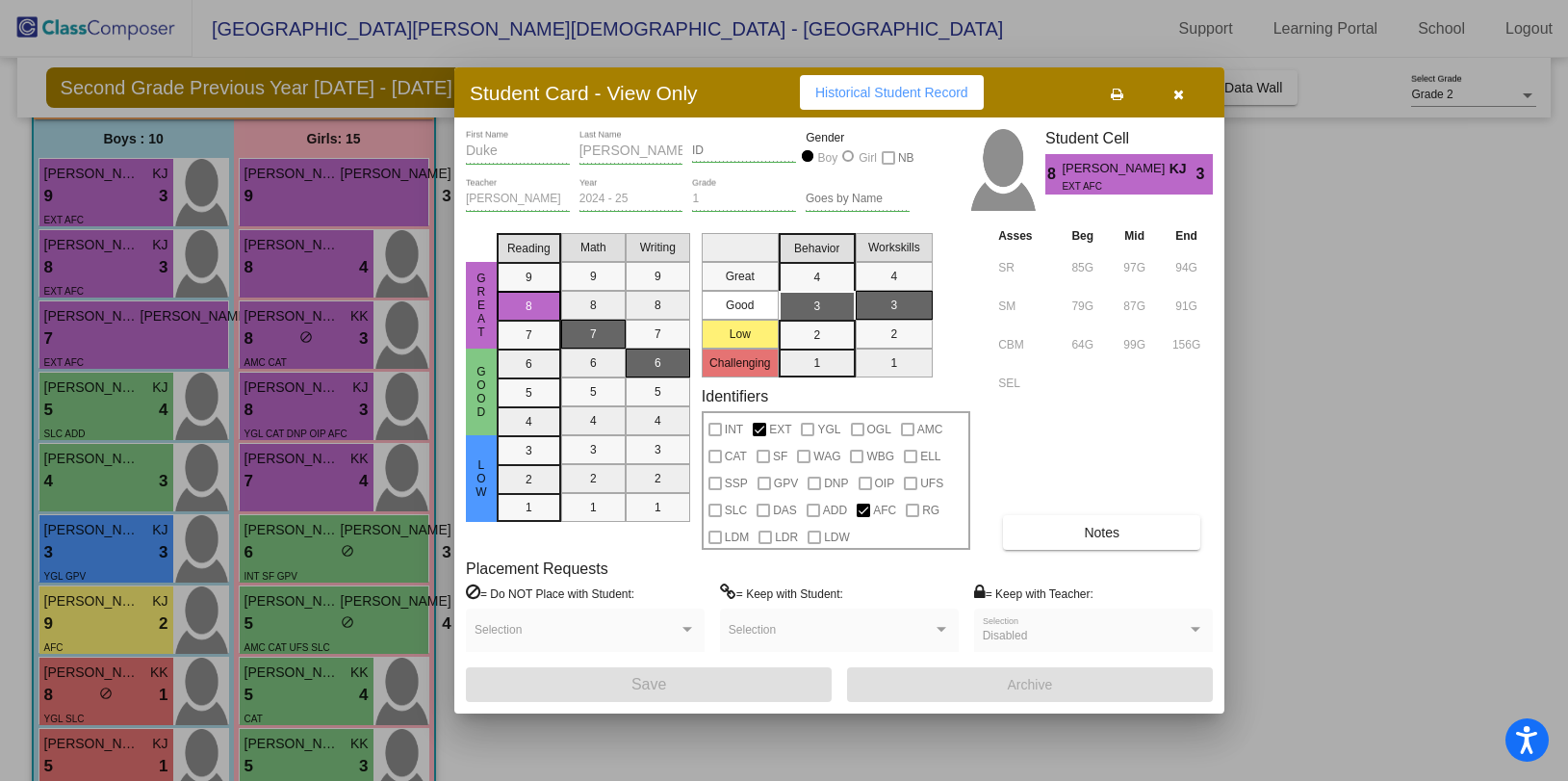 click at bounding box center (1178, 94) 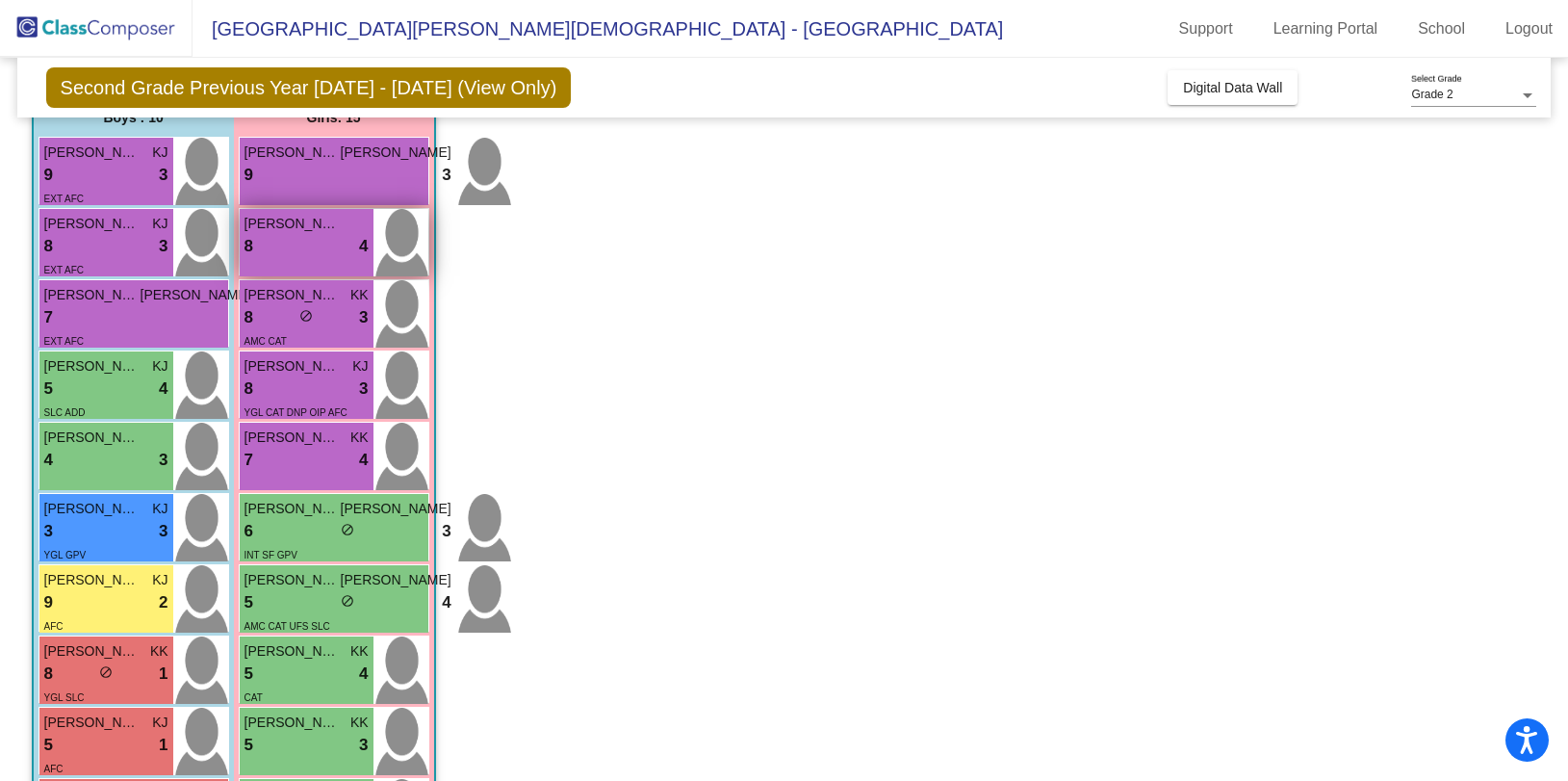 scroll, scrollTop: 172, scrollLeft: 0, axis: vertical 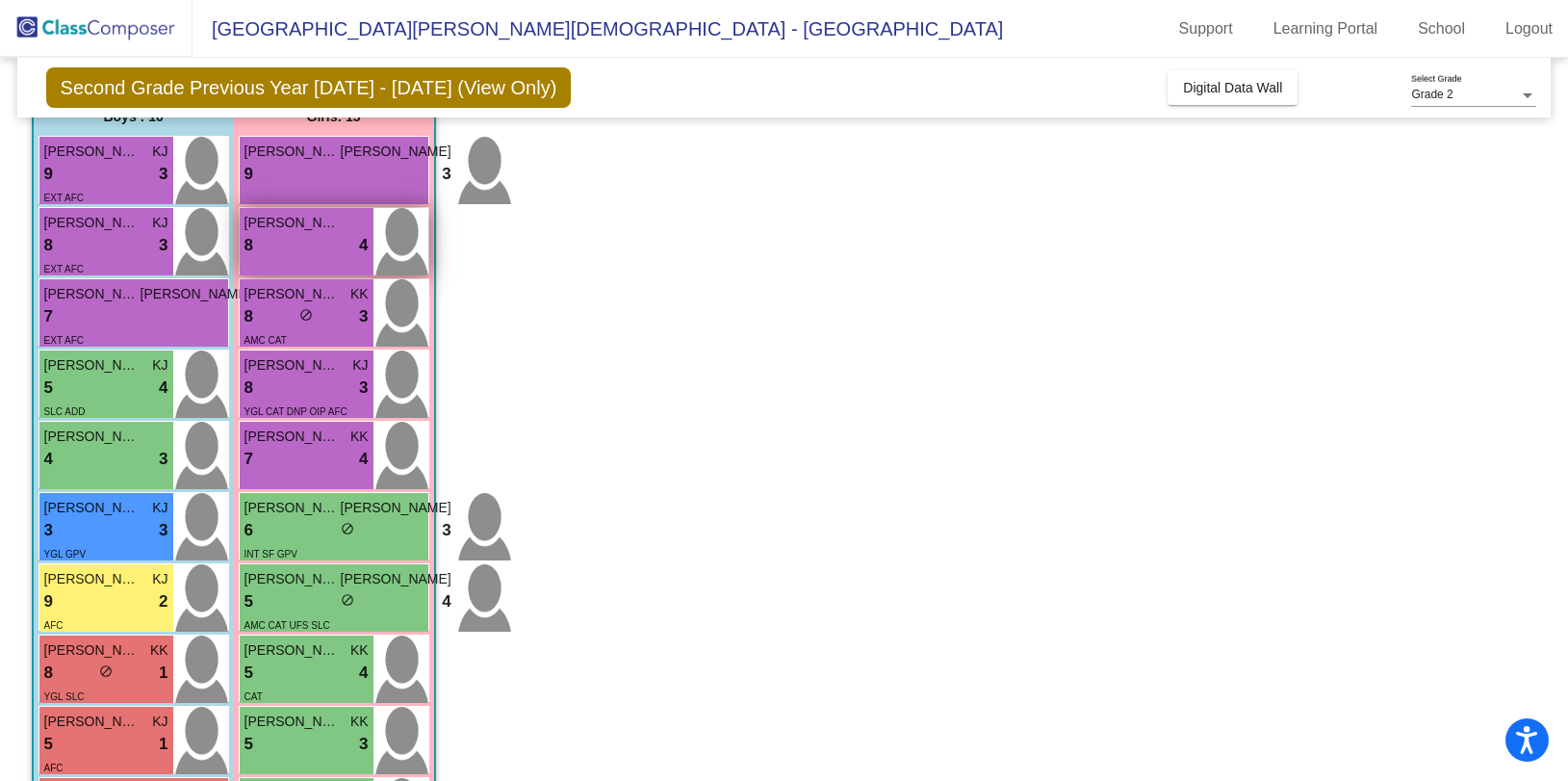 click on "[PERSON_NAME]" at bounding box center (293, 222) 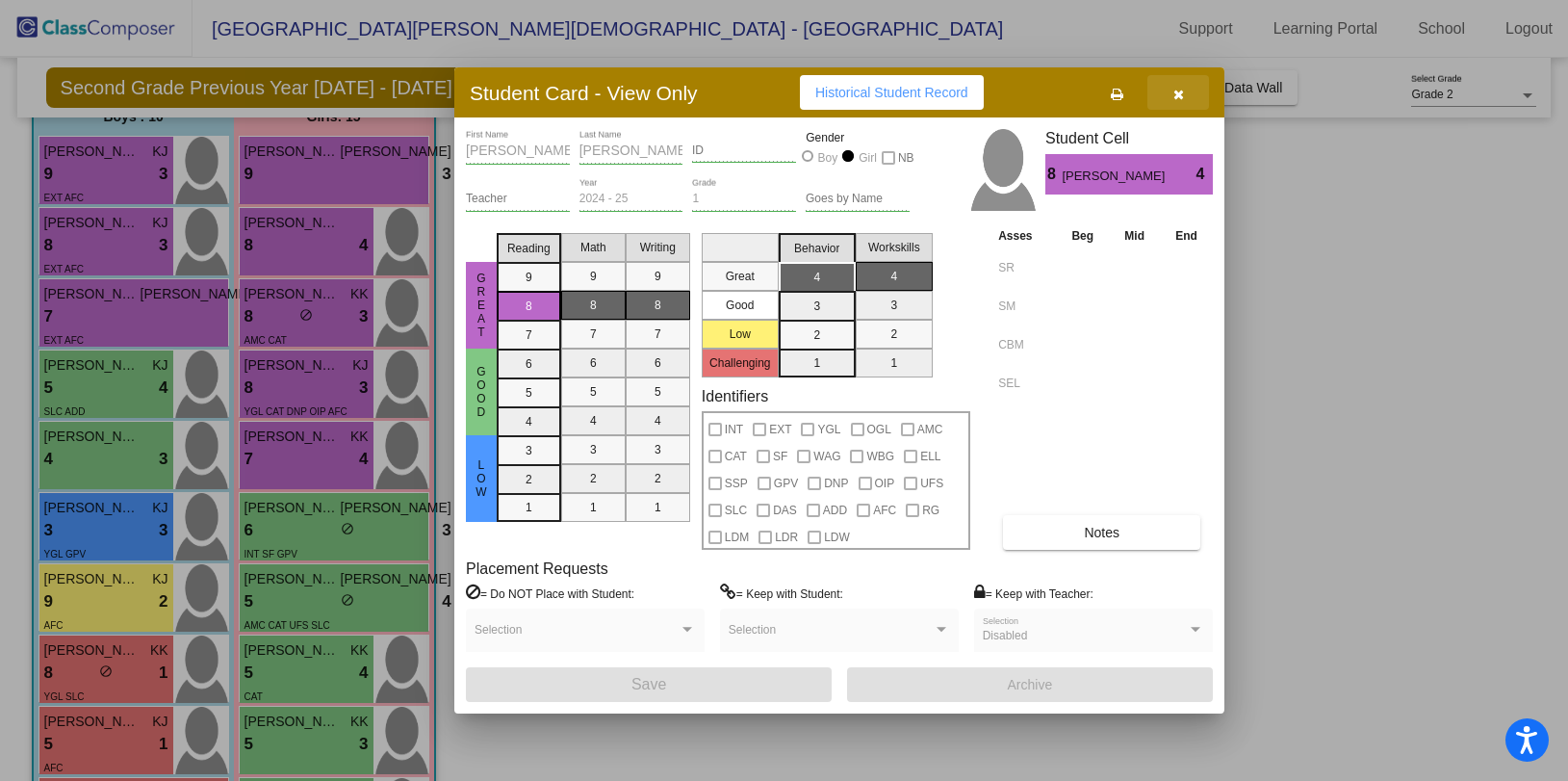 click at bounding box center (1178, 92) 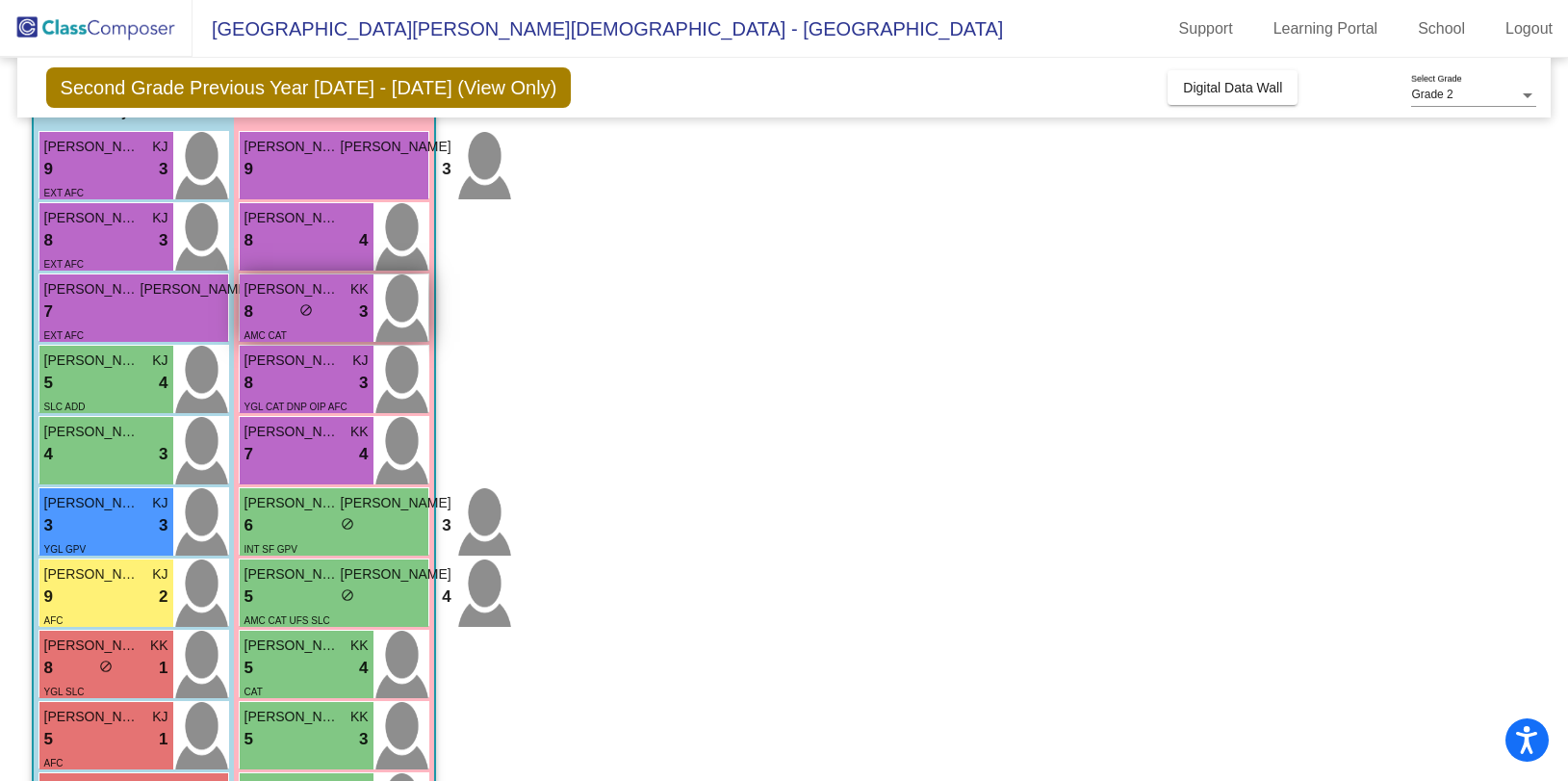 click on "do_not_disturb_alt" at bounding box center [306, 310] 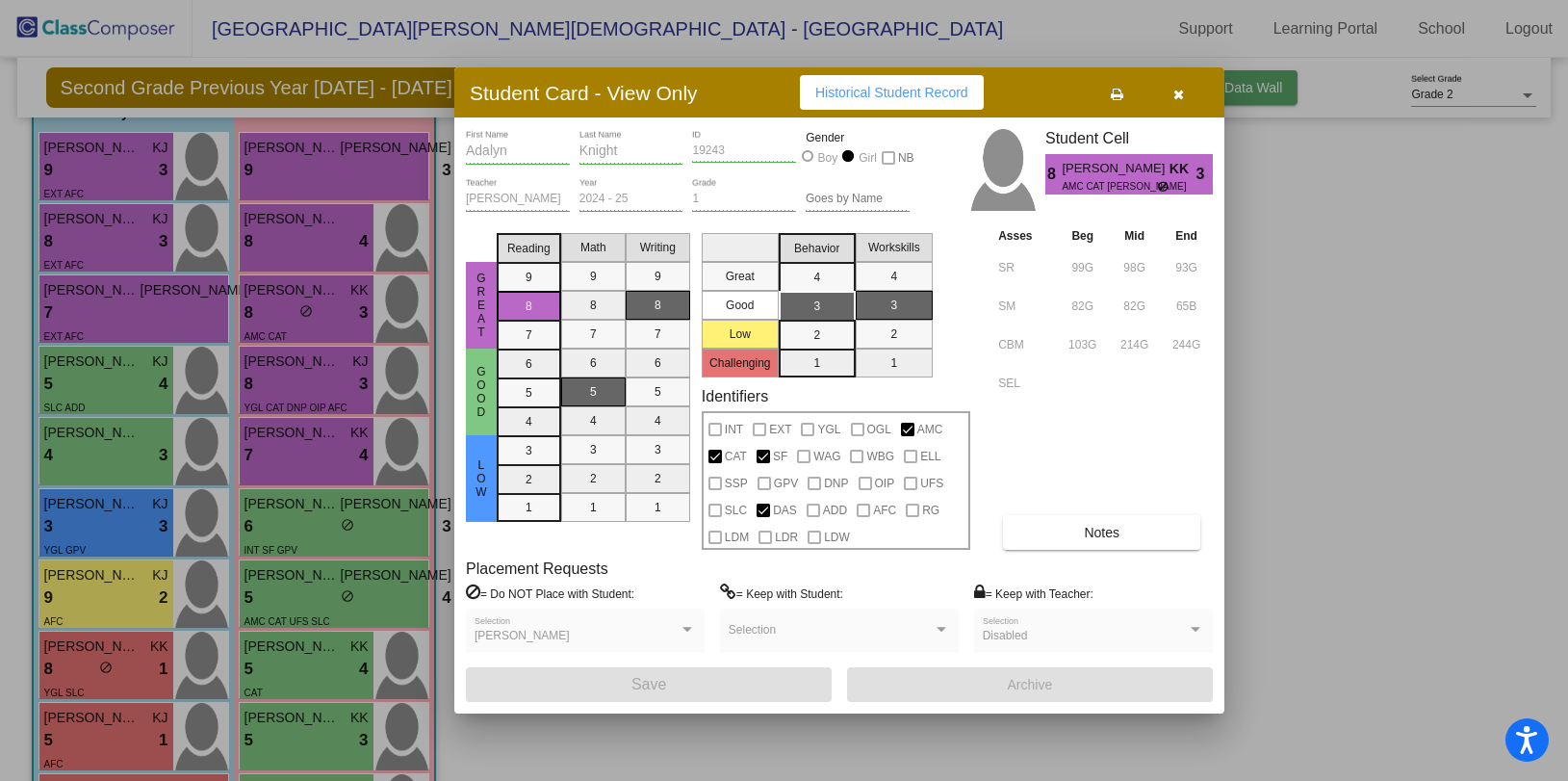 click at bounding box center [1178, 94] 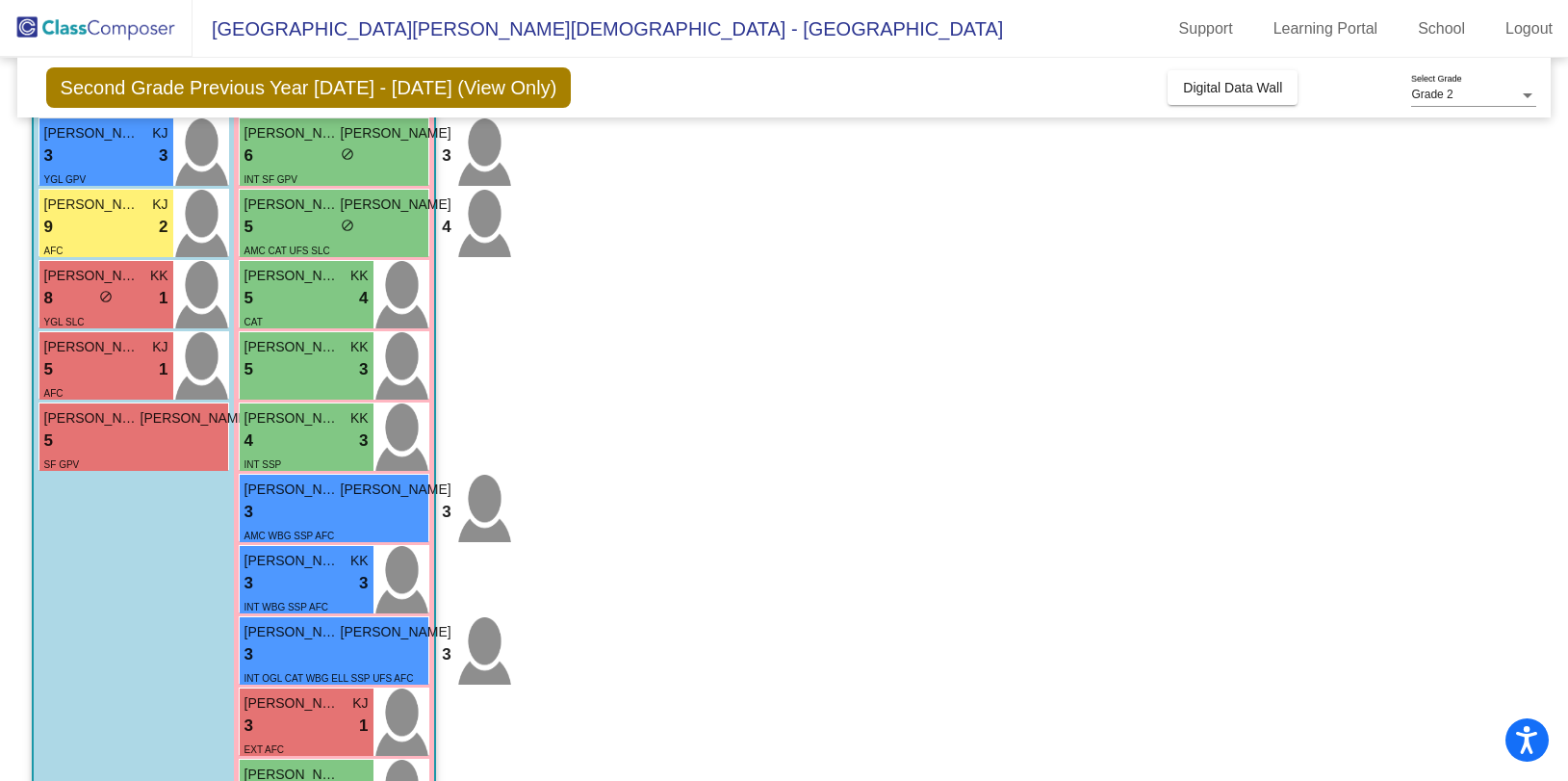 scroll, scrollTop: 627, scrollLeft: 0, axis: vertical 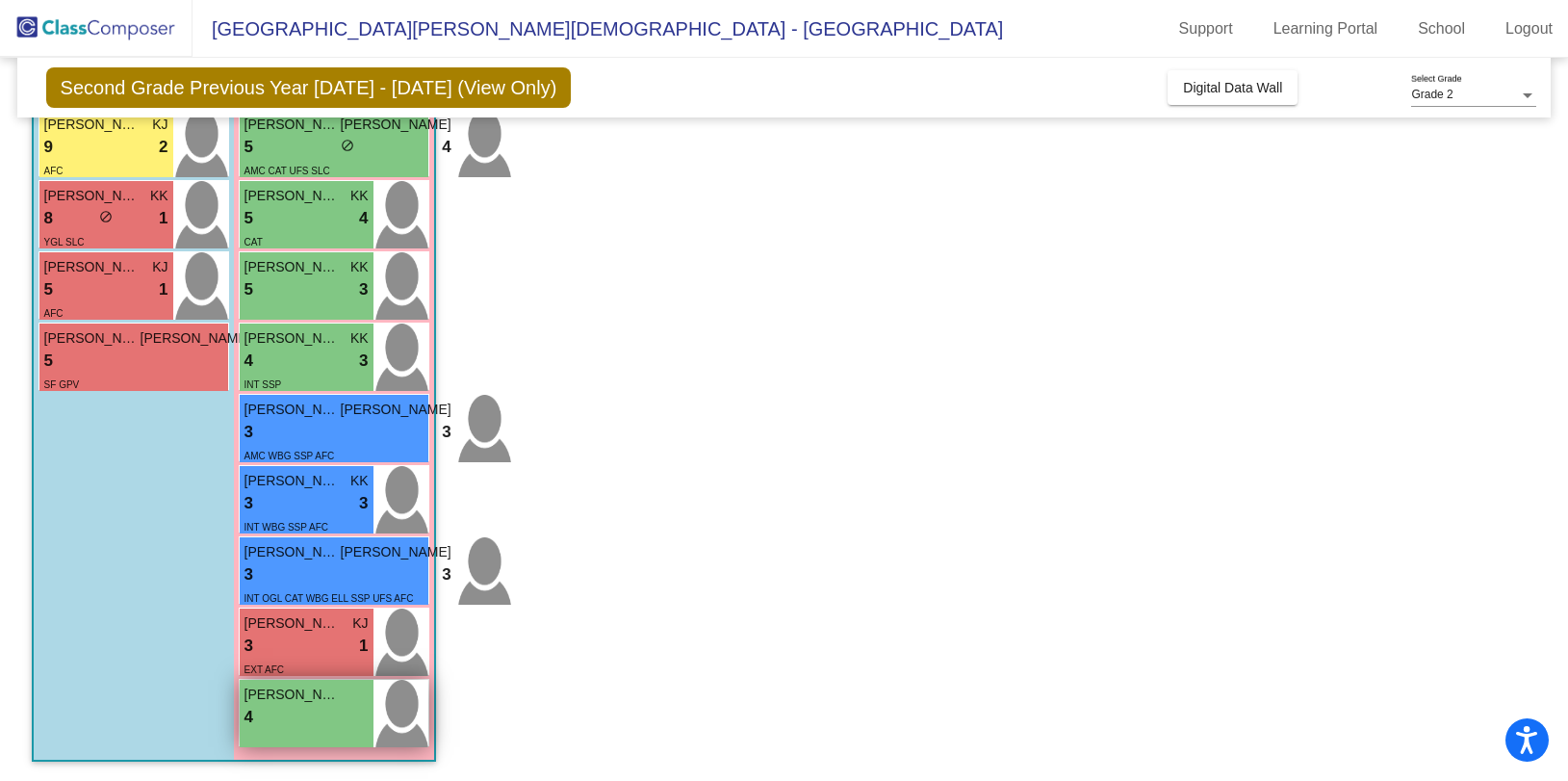 click on "4 lock do_not_disturb_alt" at bounding box center [306, 717] 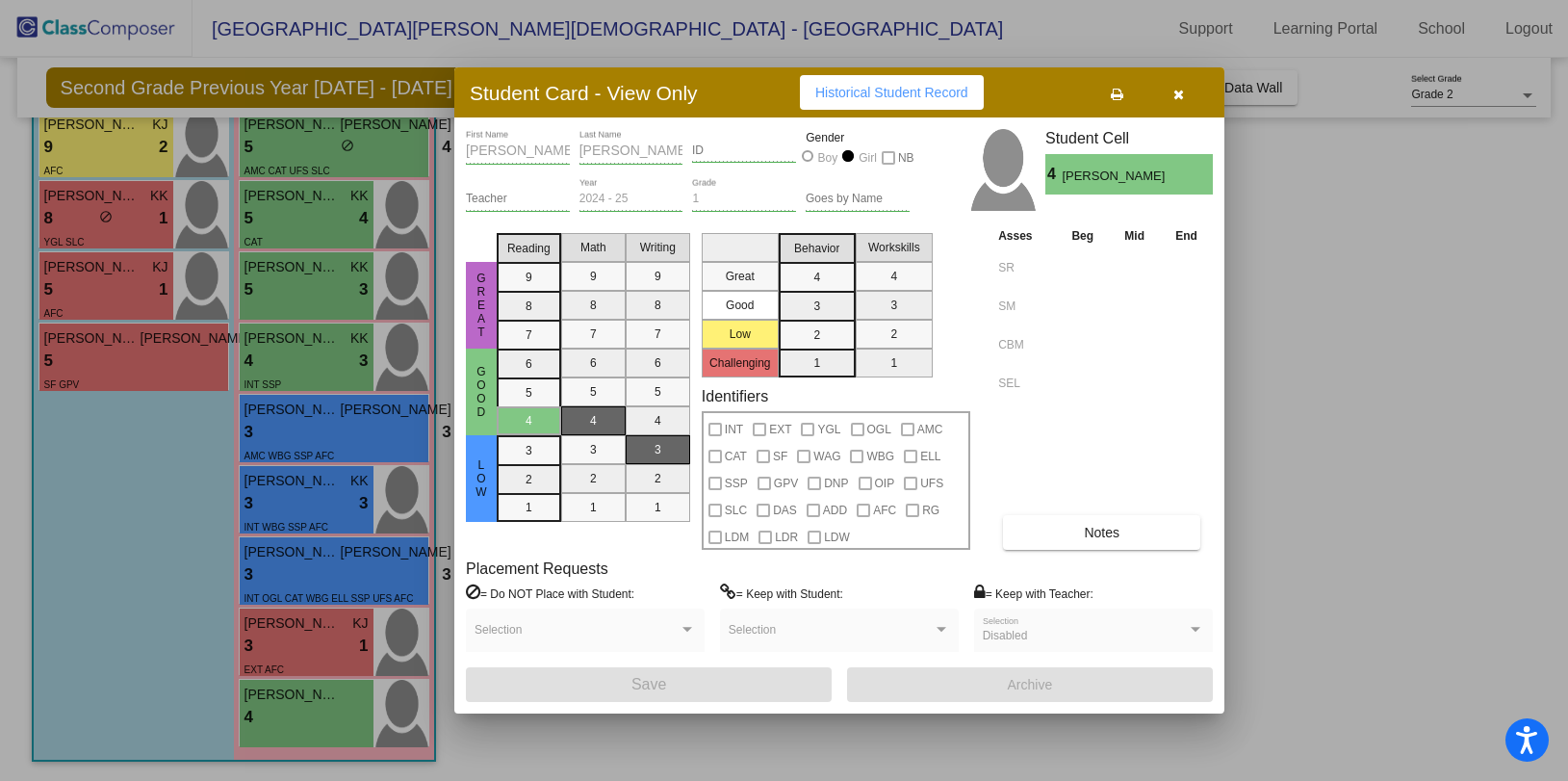 click at bounding box center (1178, 92) 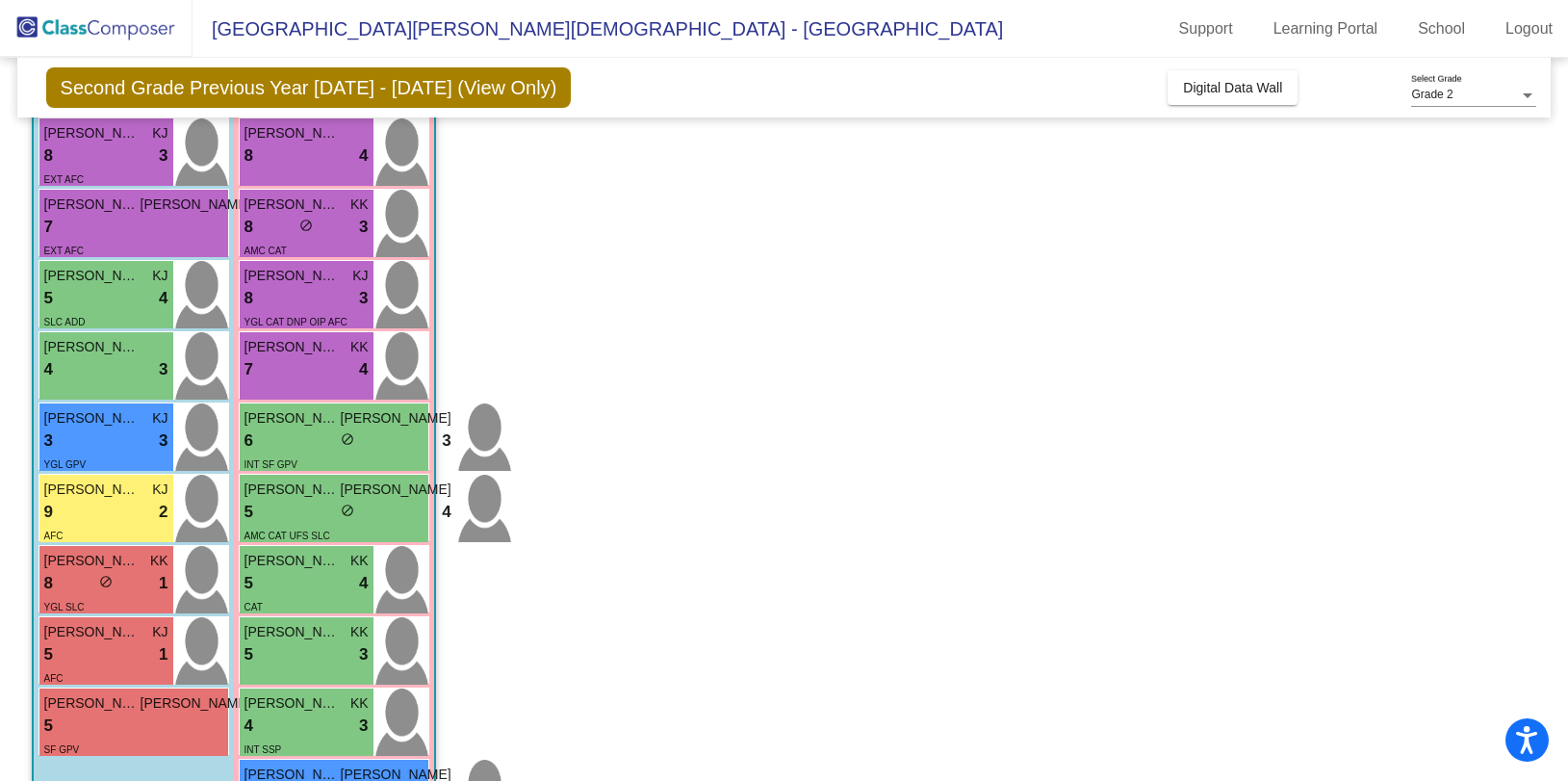 scroll, scrollTop: 0, scrollLeft: 0, axis: both 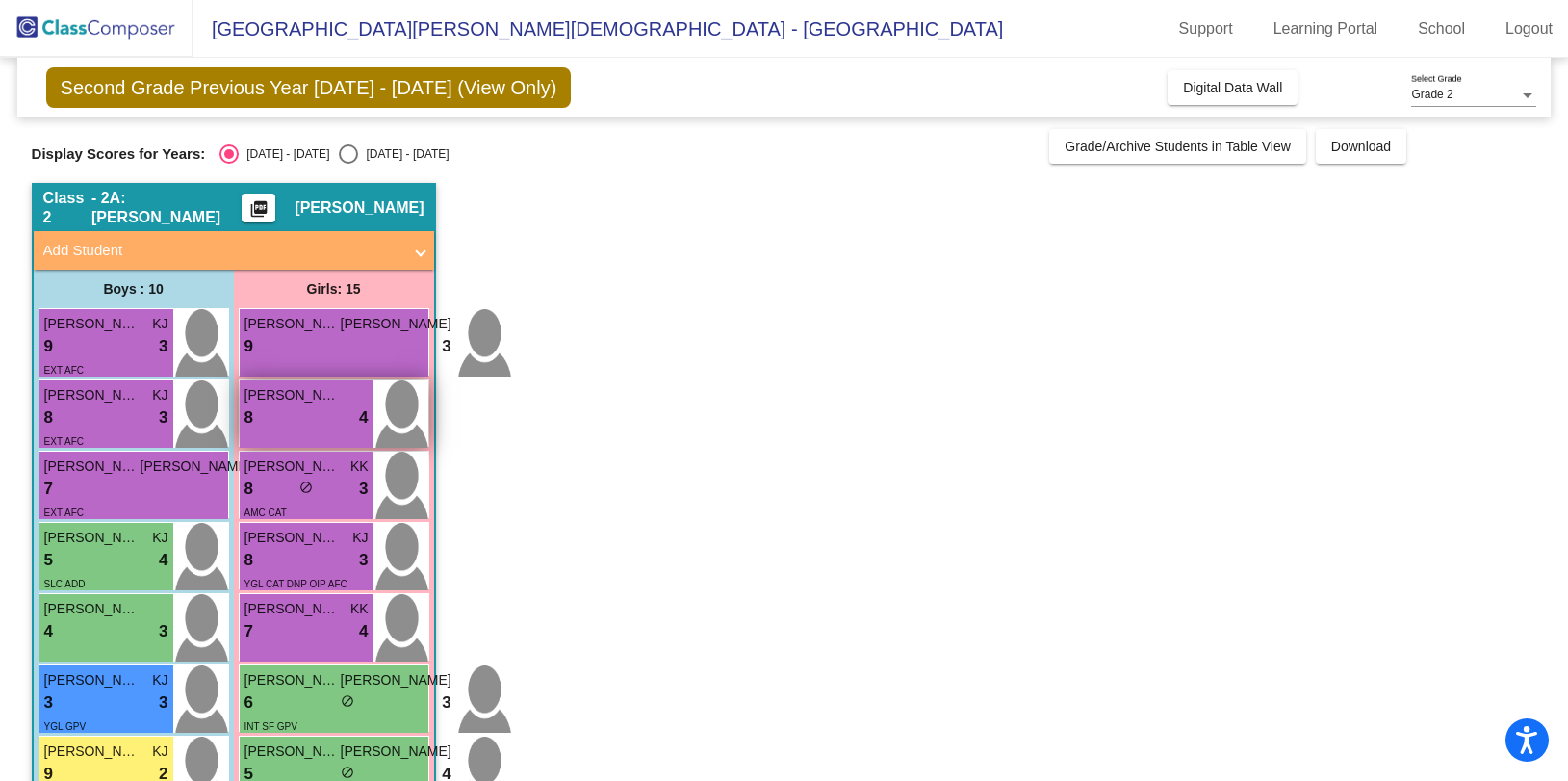click on "8 lock do_not_disturb_alt 4" at bounding box center (306, 418) 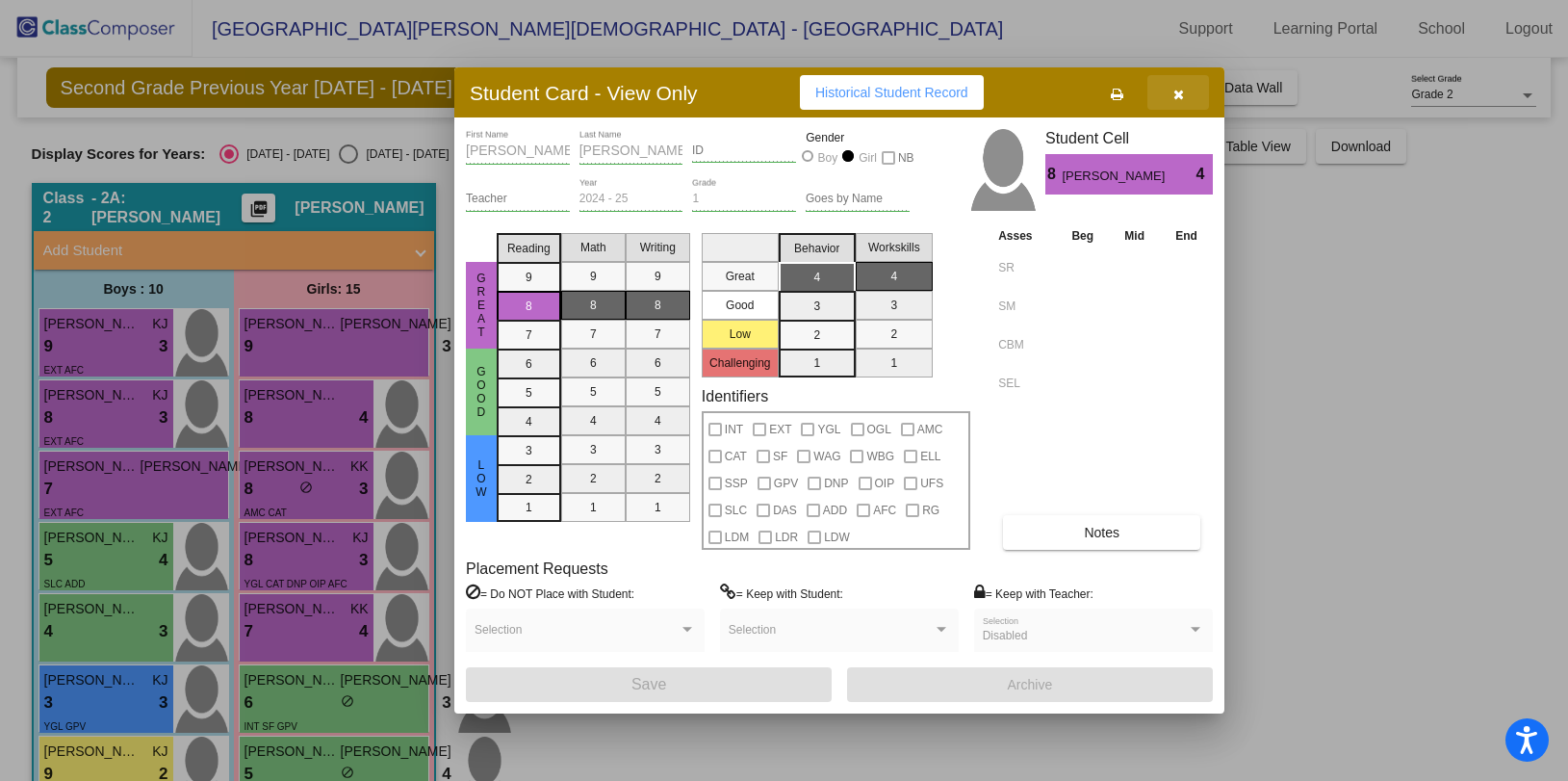 click at bounding box center [1178, 92] 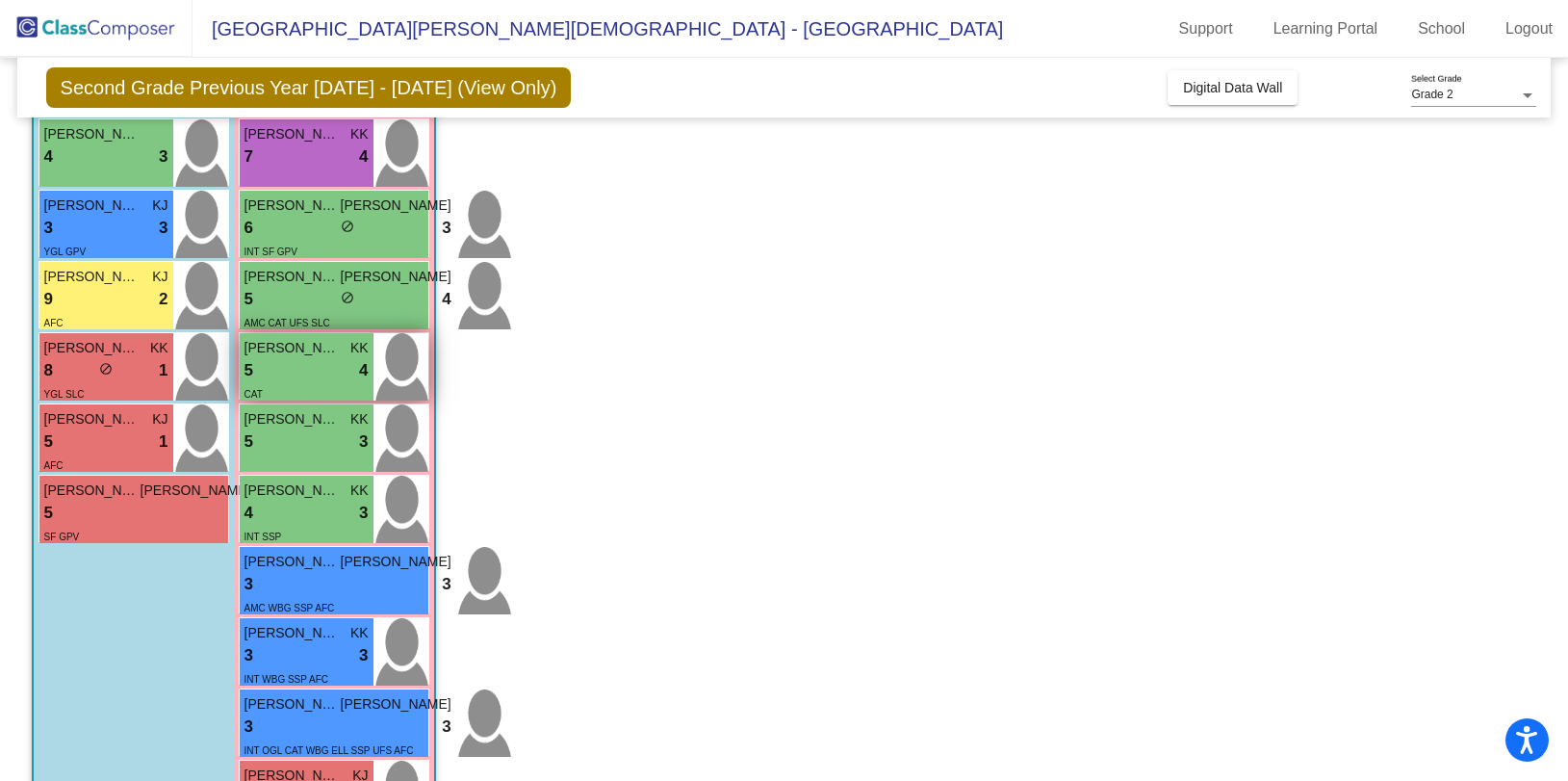 scroll, scrollTop: 627, scrollLeft: 0, axis: vertical 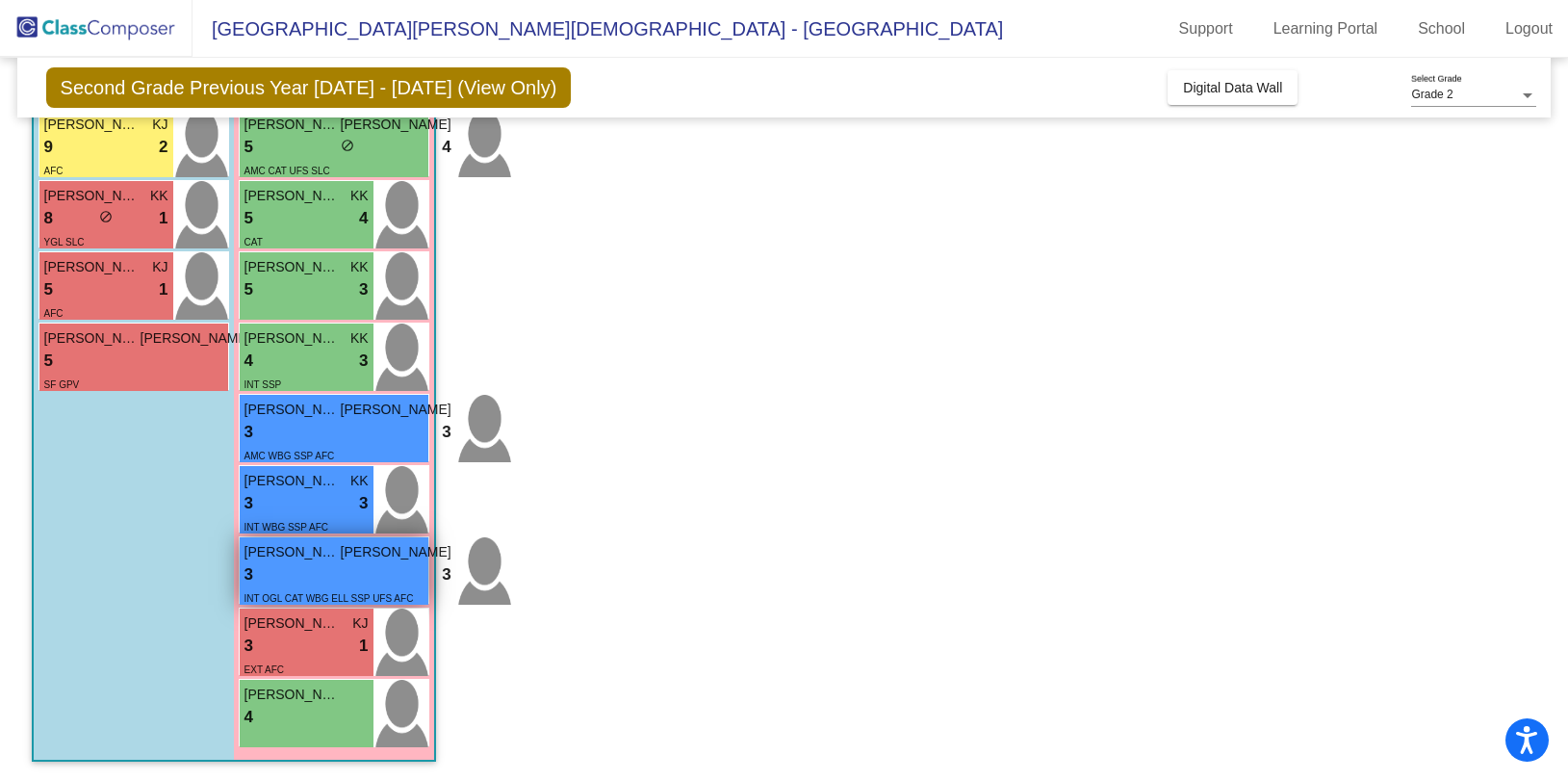 click on "3 lock do_not_disturb_alt 3" at bounding box center [347, 575] 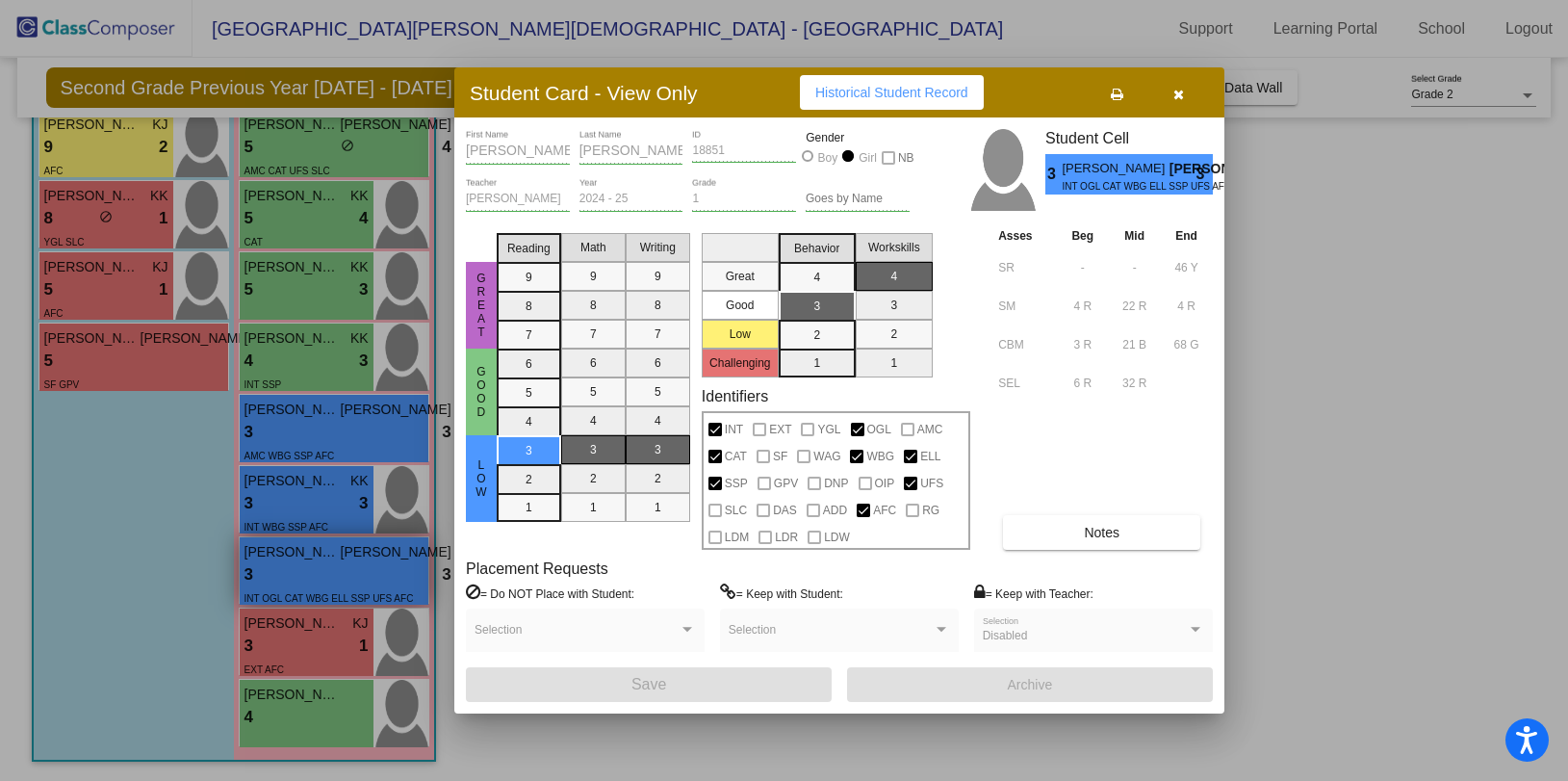 scroll, scrollTop: 0, scrollLeft: 0, axis: both 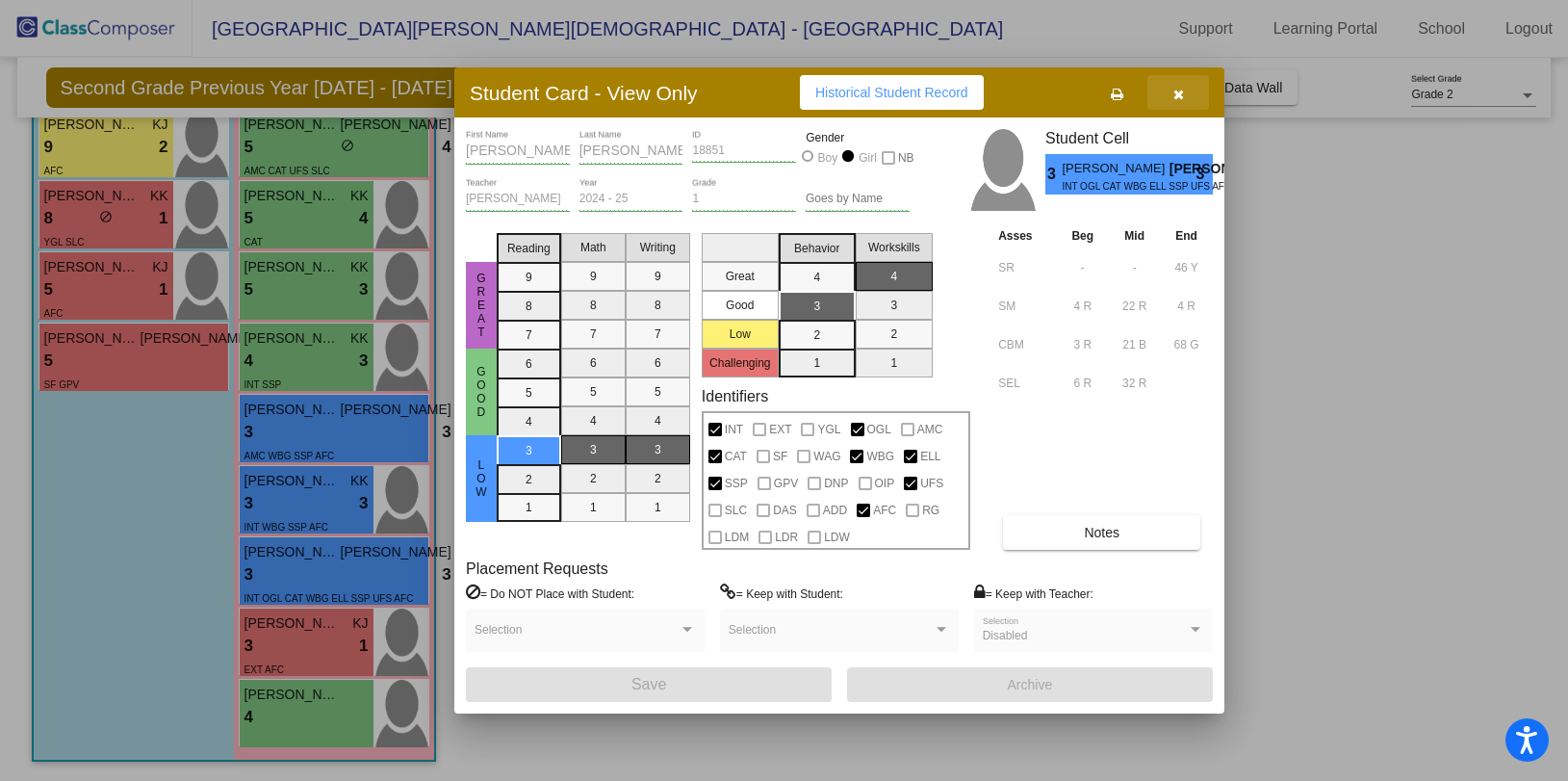 click at bounding box center [1178, 94] 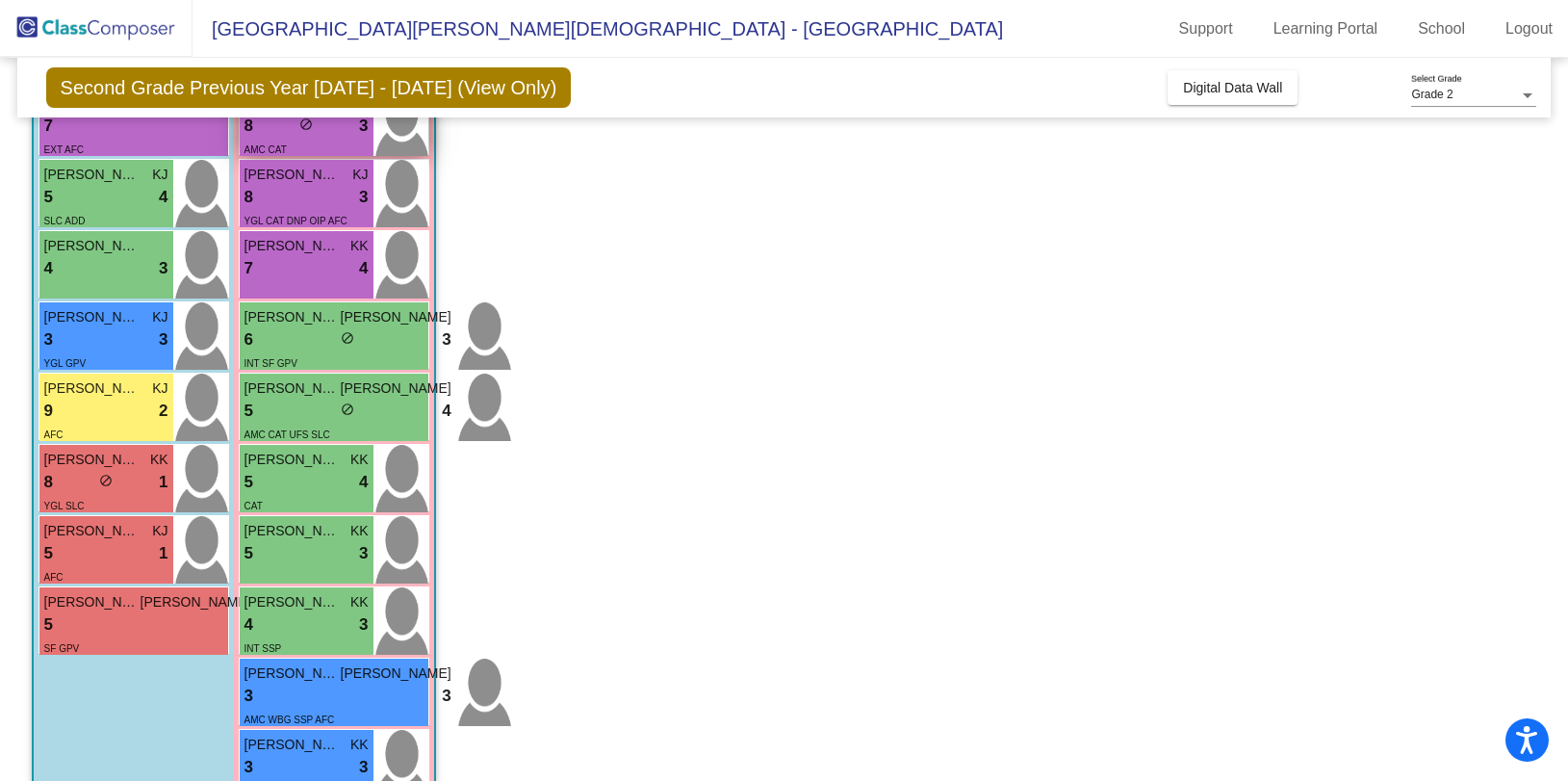 scroll, scrollTop: 0, scrollLeft: 0, axis: both 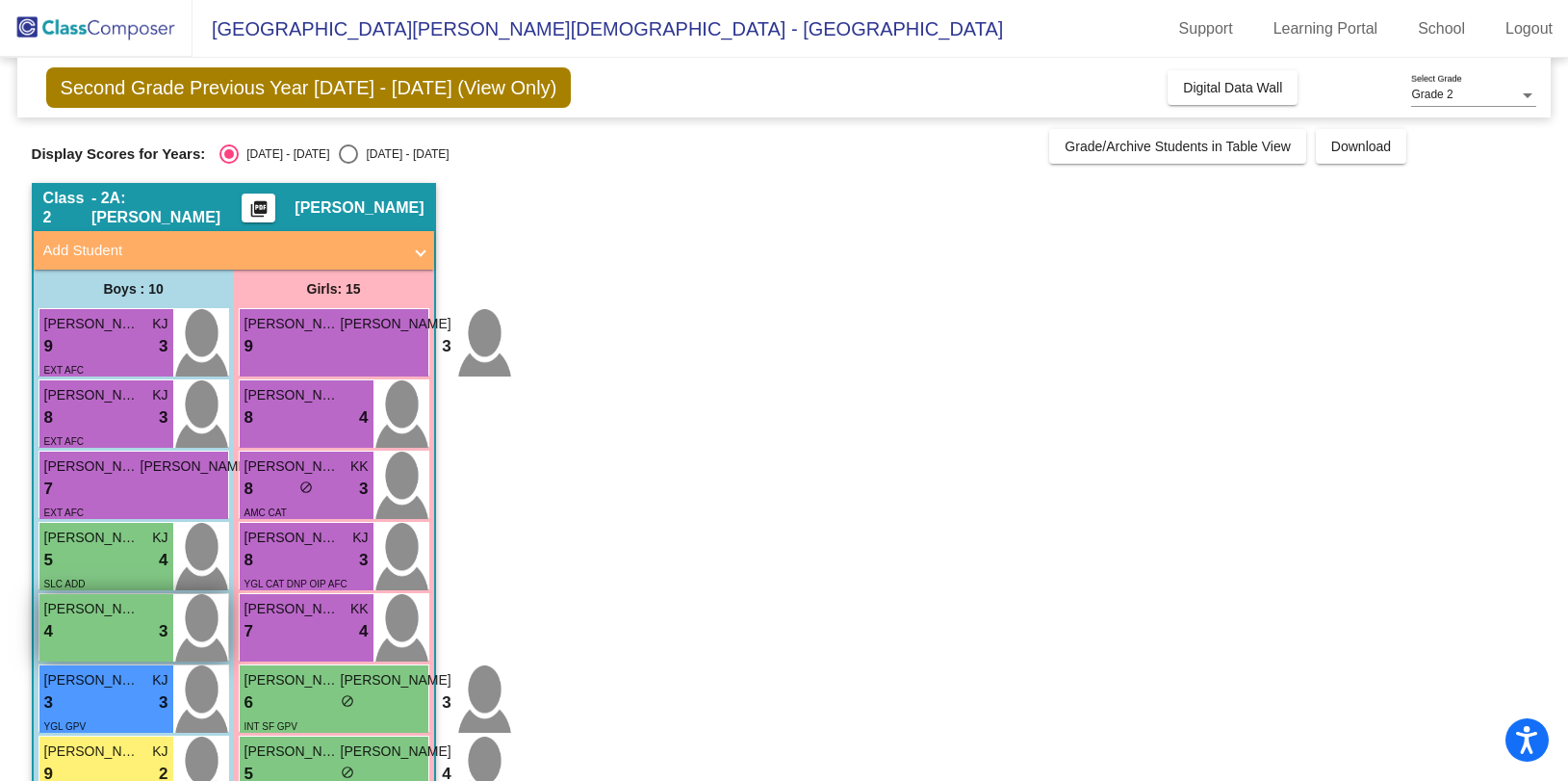 click on "[PERSON_NAME]" at bounding box center (92, 609) 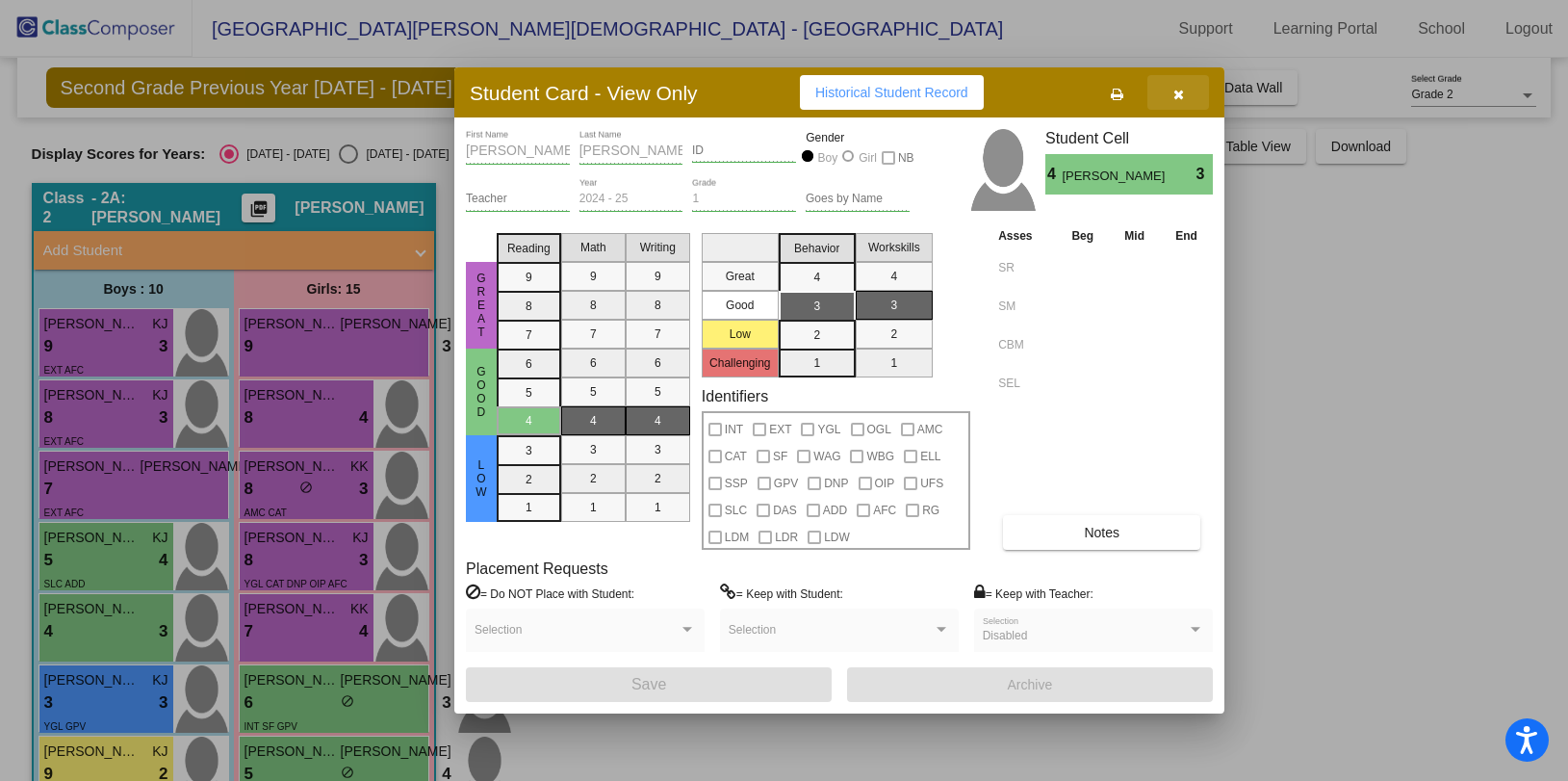 click at bounding box center [1178, 94] 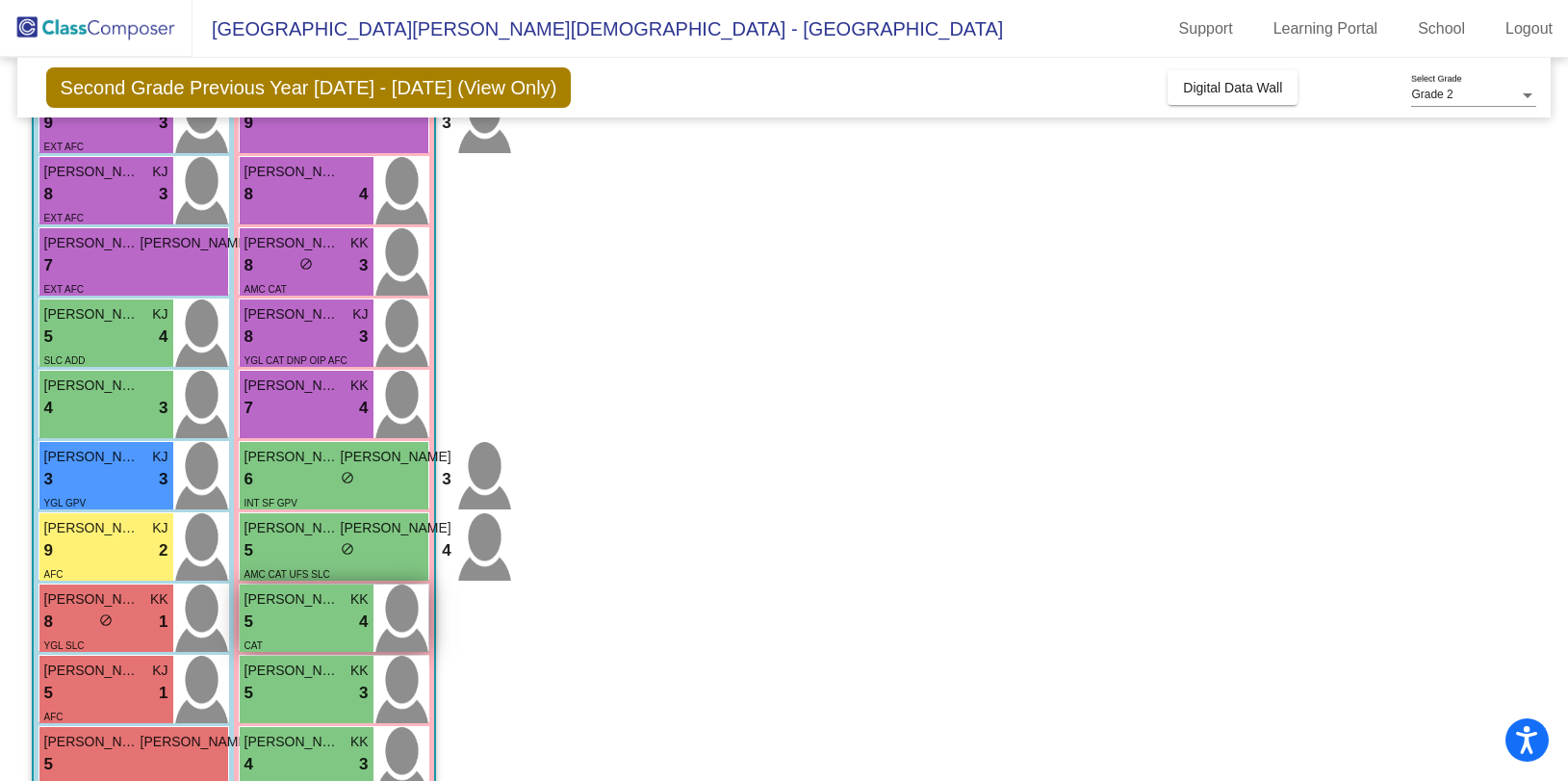 scroll, scrollTop: 369, scrollLeft: 0, axis: vertical 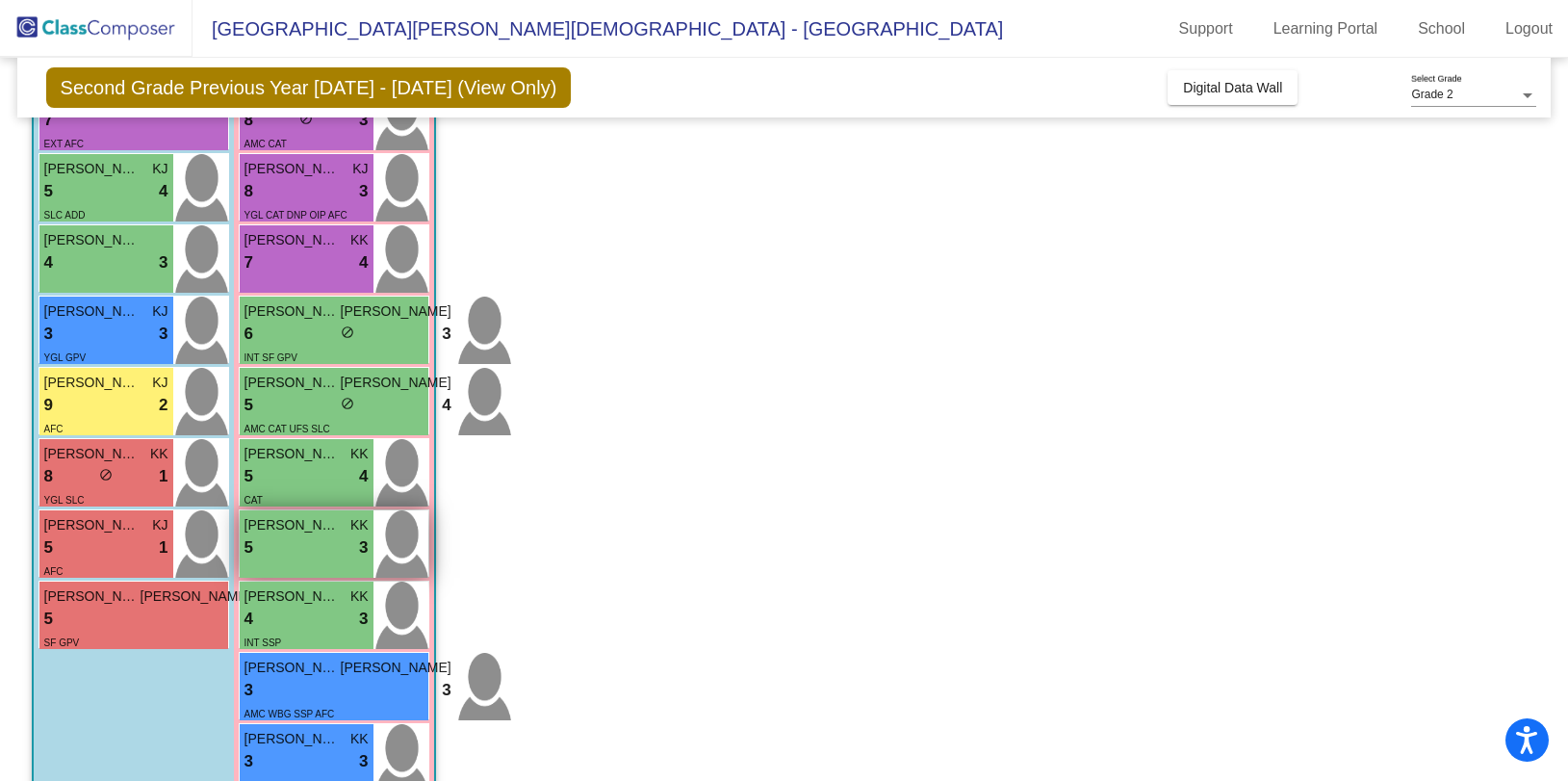 click on "[PERSON_NAME]" at bounding box center [293, 525] 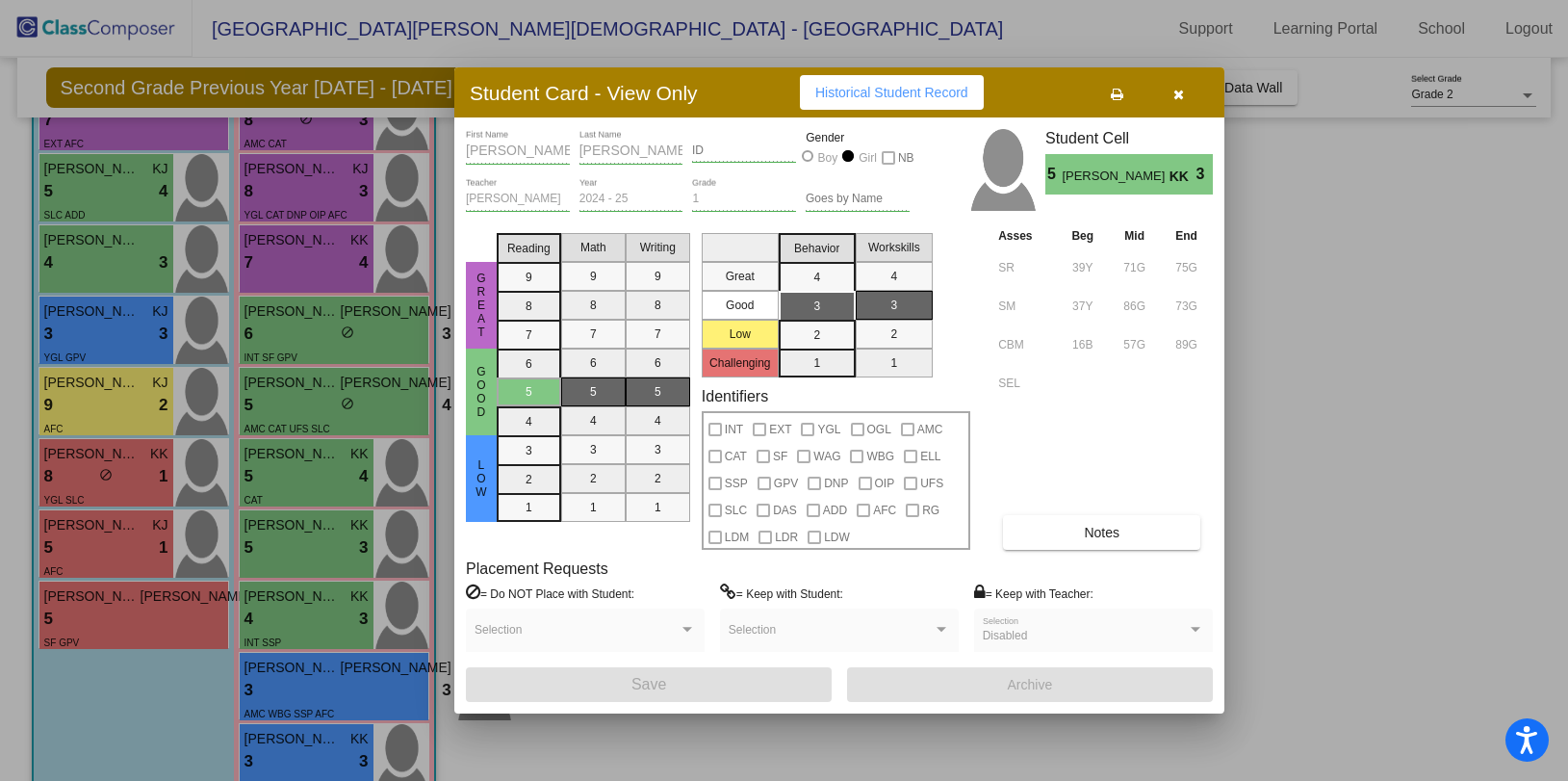 click at bounding box center (1178, 94) 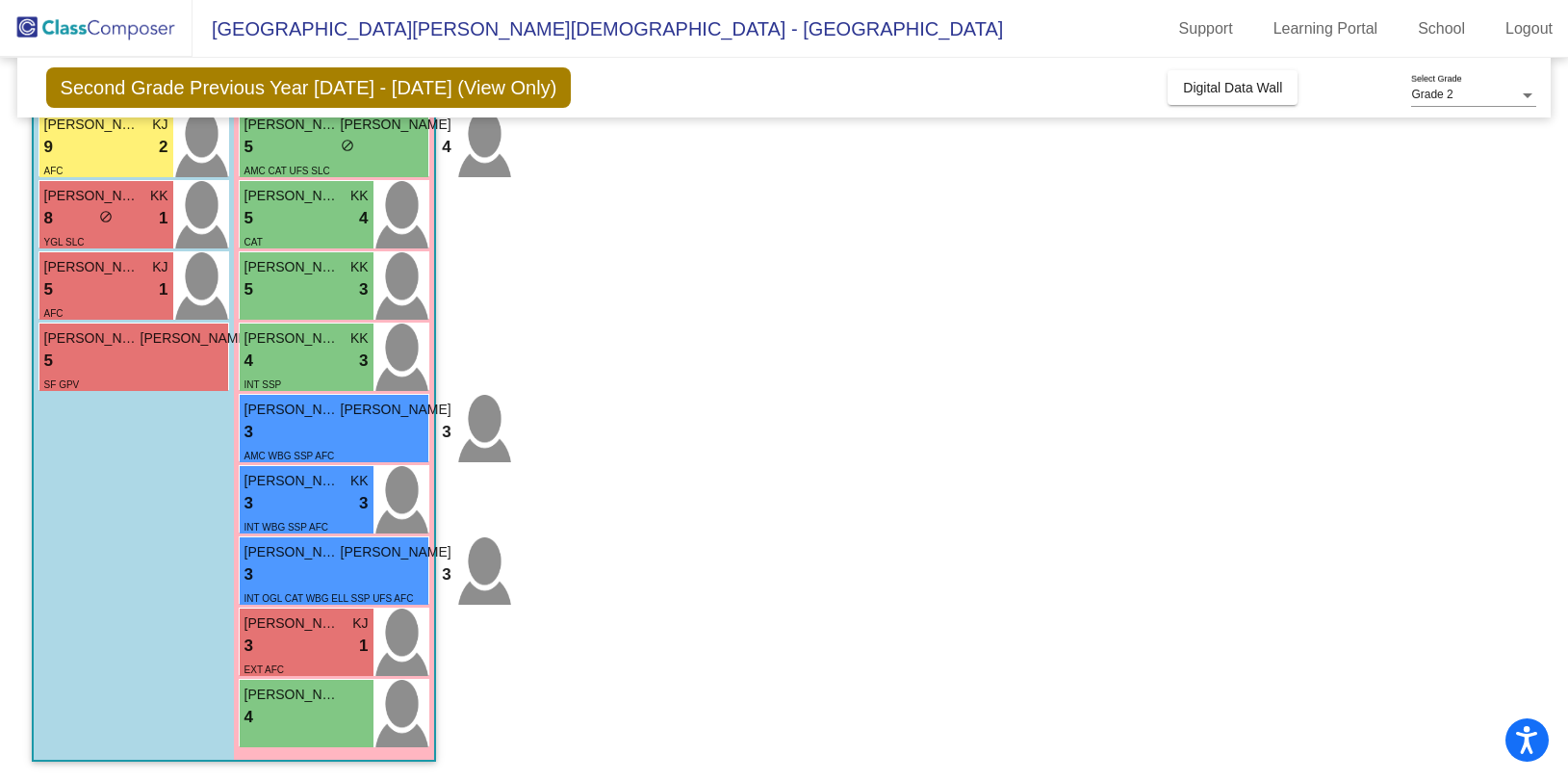 scroll, scrollTop: 541, scrollLeft: 0, axis: vertical 